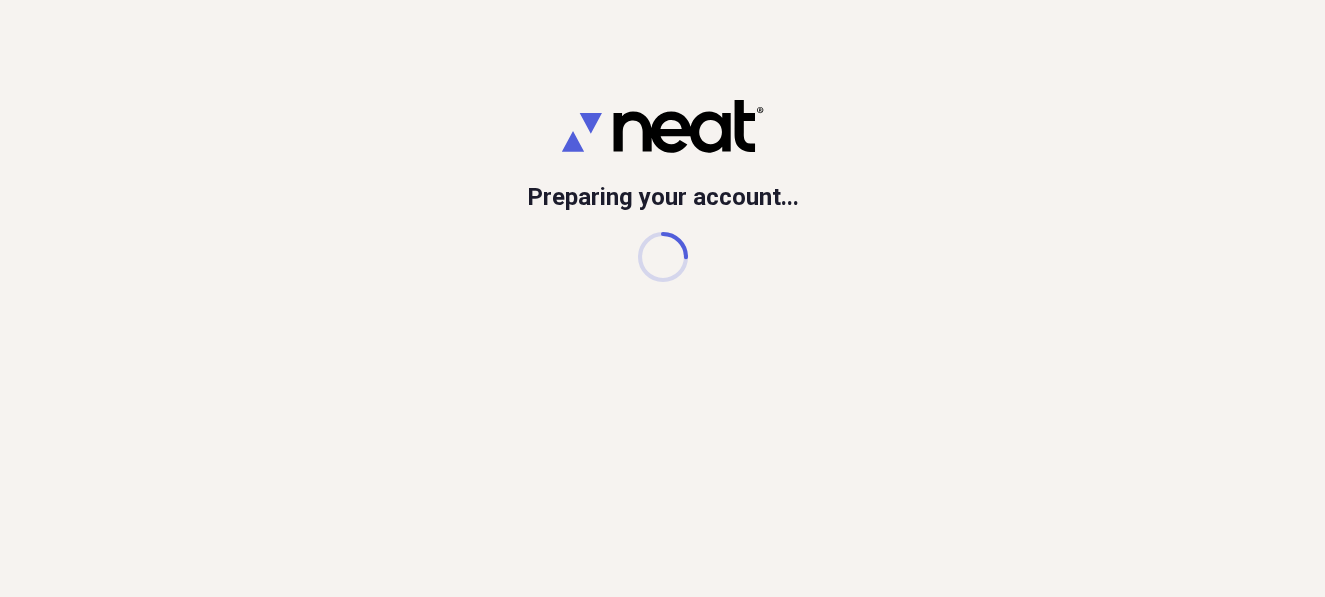 scroll, scrollTop: 0, scrollLeft: 0, axis: both 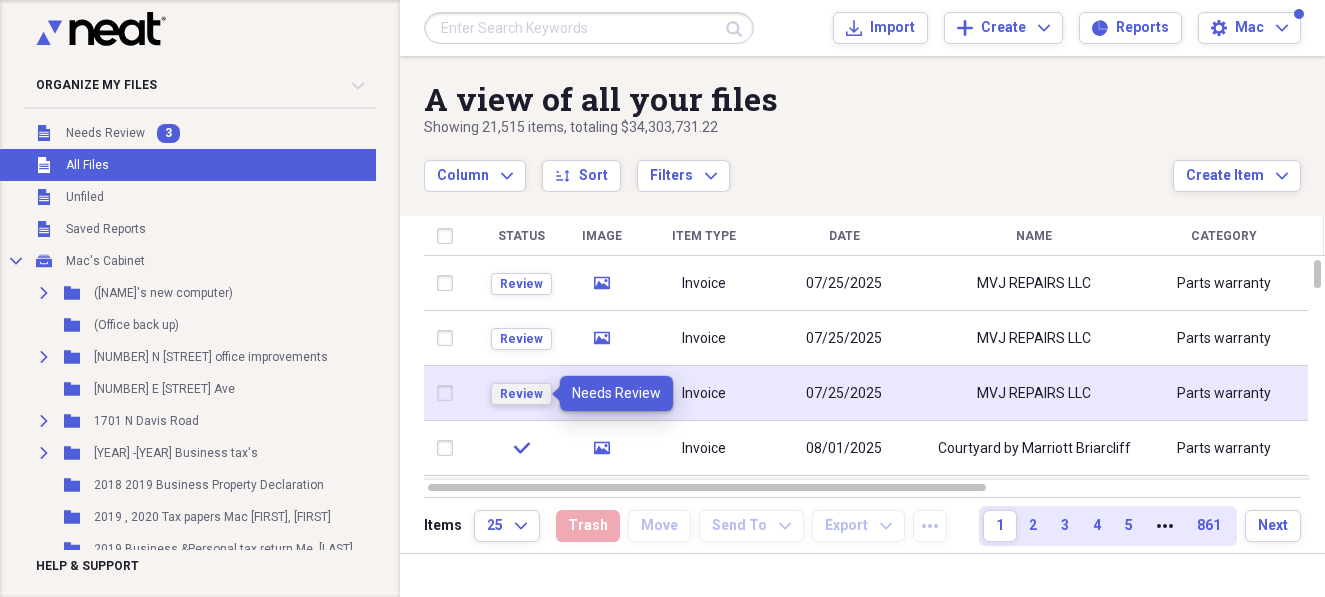 click on "Review" at bounding box center (521, 394) 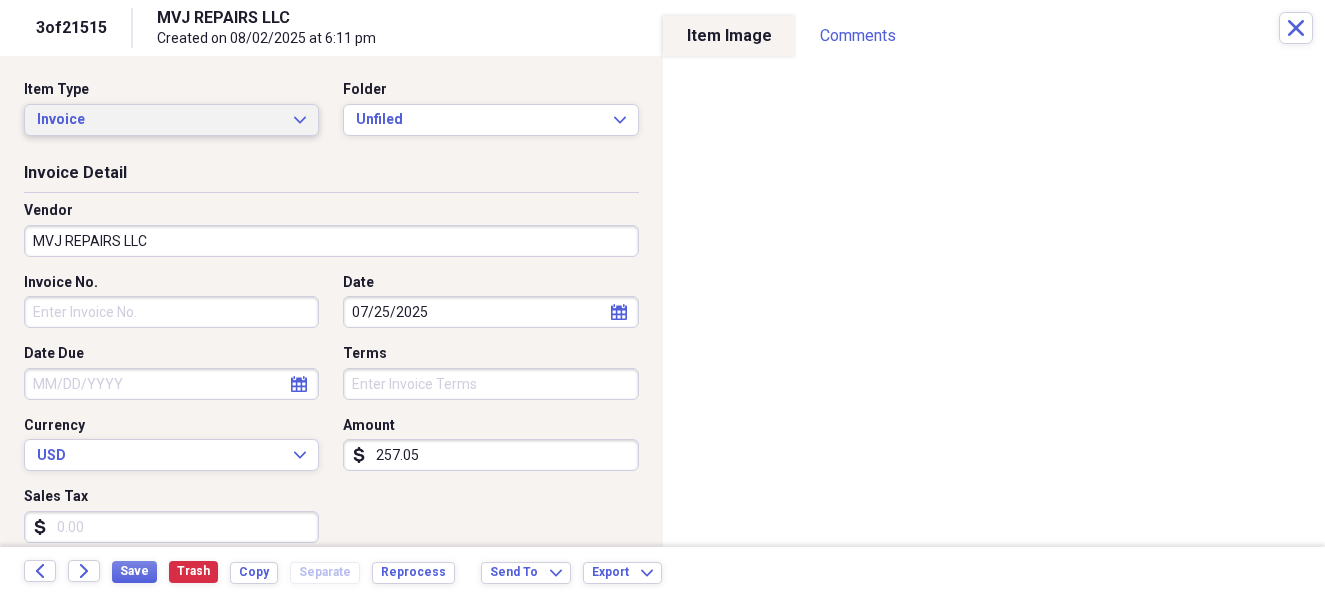 click on "Expand" 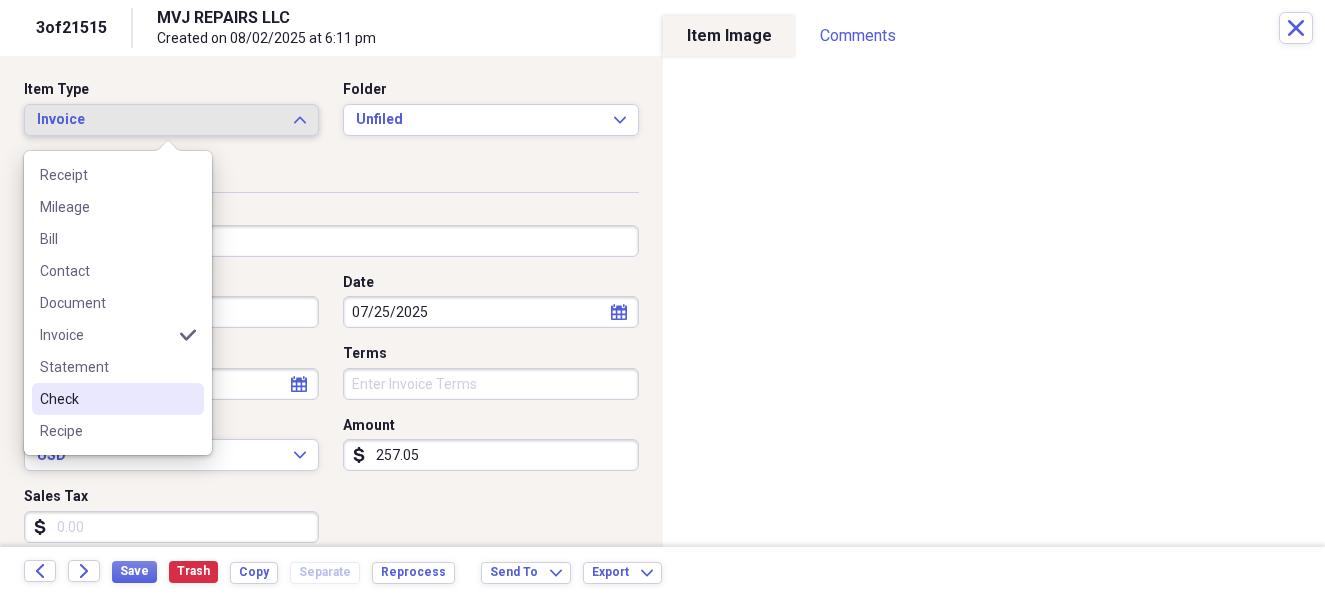 click on "Check" at bounding box center (106, 399) 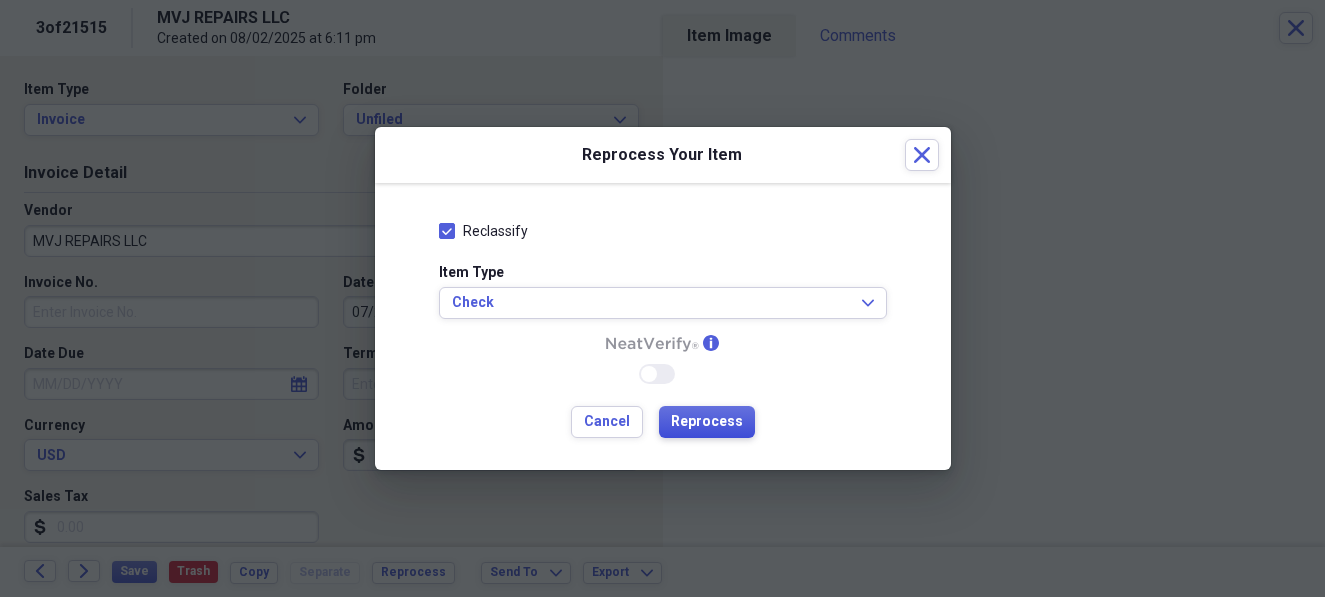 click on "Reprocess" at bounding box center (707, 422) 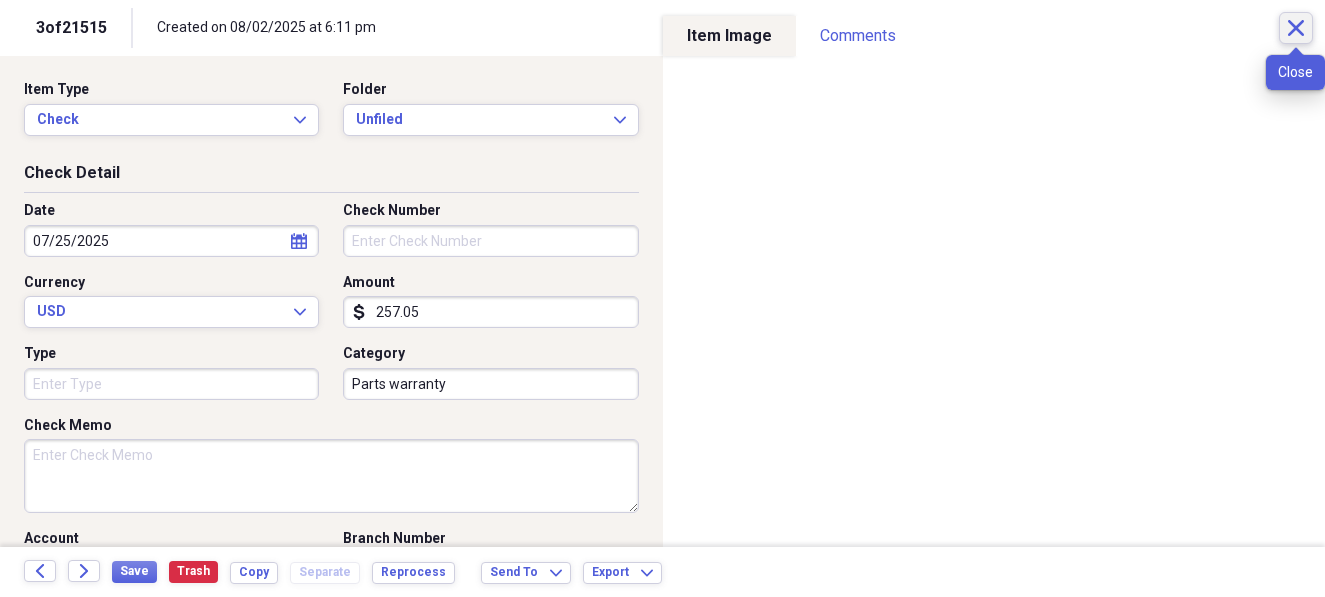 click on "Close" at bounding box center (1296, 28) 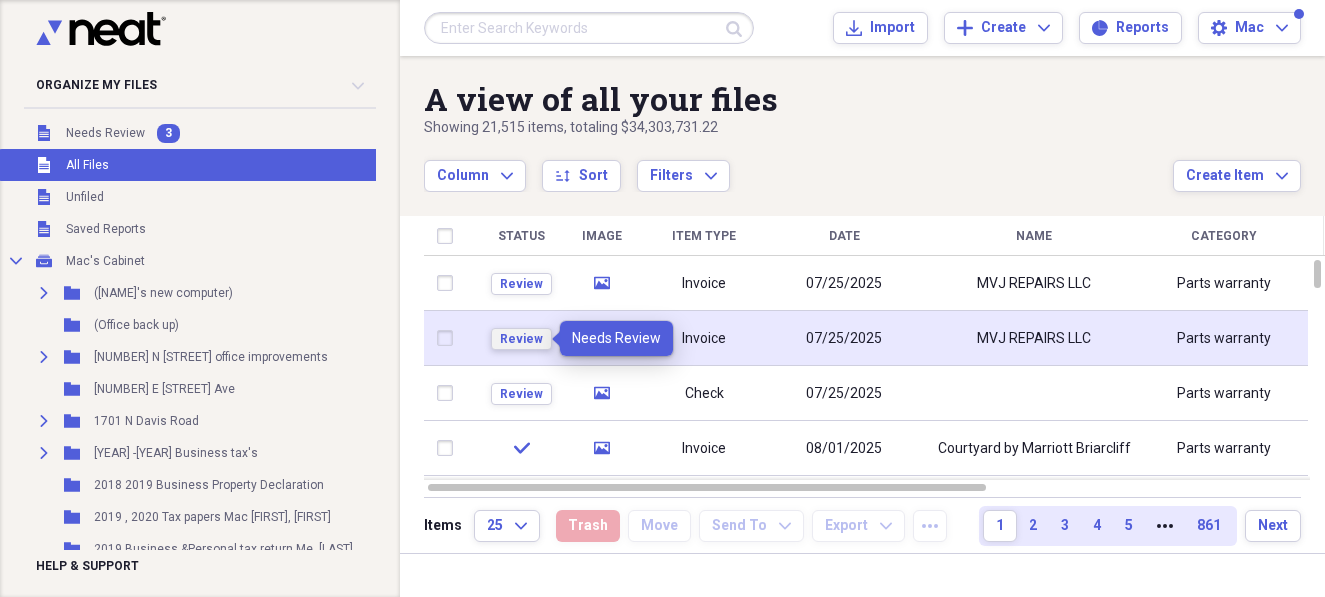 click on "Review" at bounding box center [521, 339] 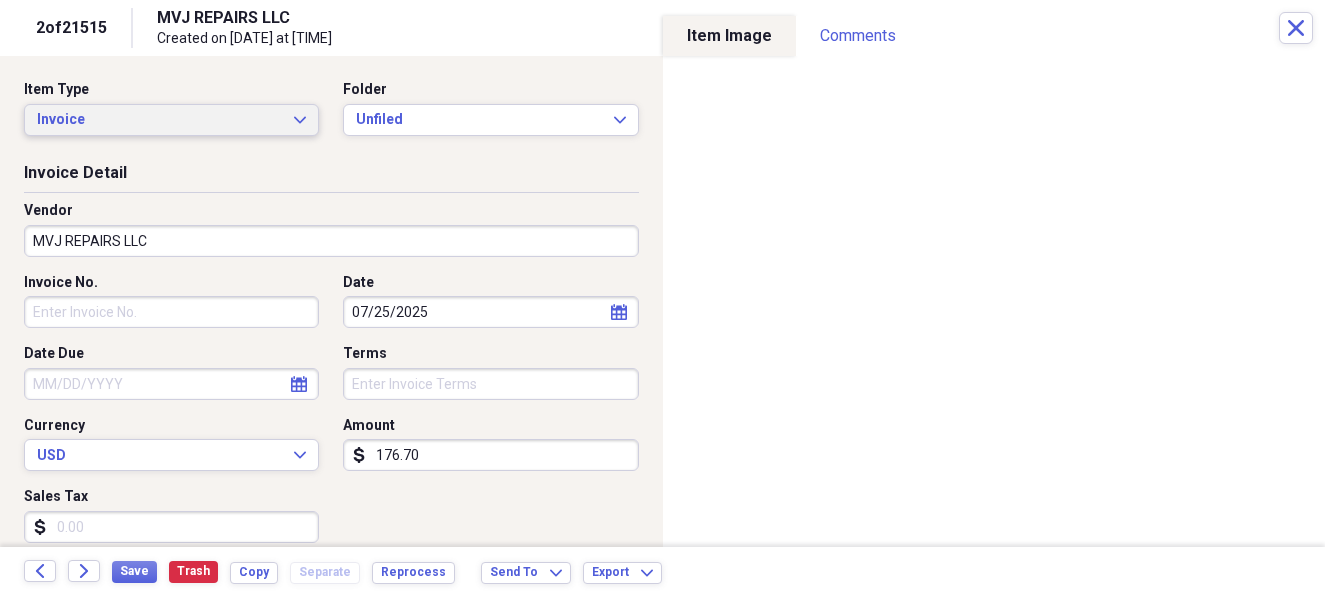 click on "Expand" 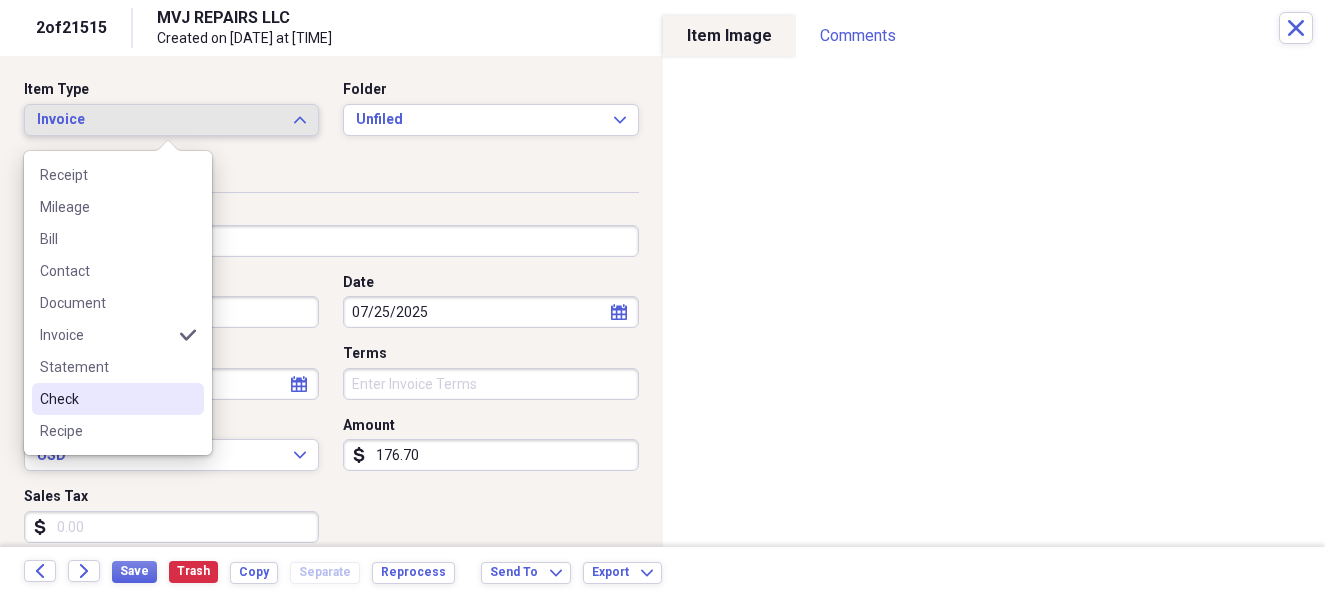 click on "Check" at bounding box center [106, 399] 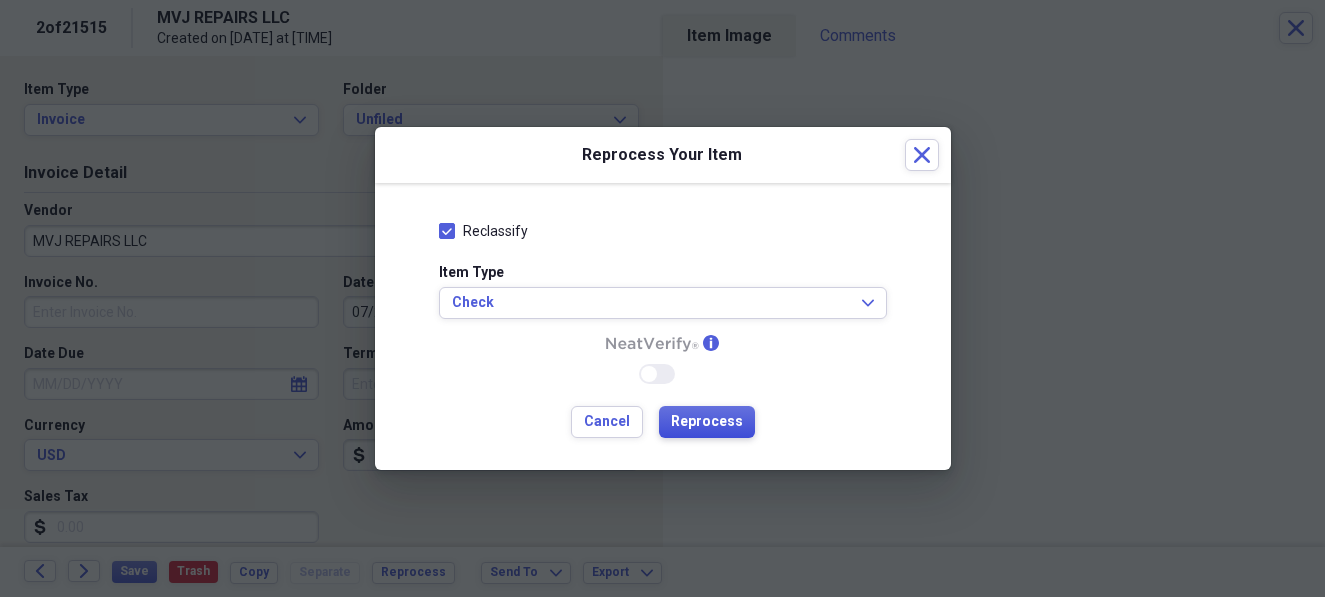 click on "Reprocess" at bounding box center (707, 422) 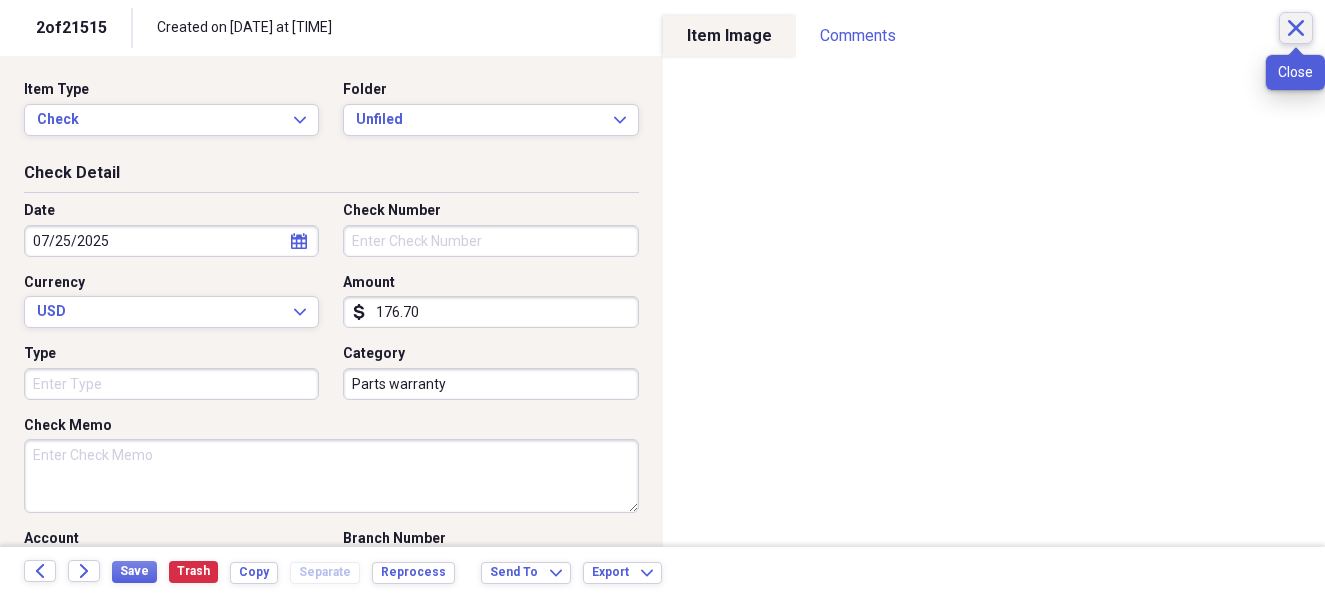 click on "Close" 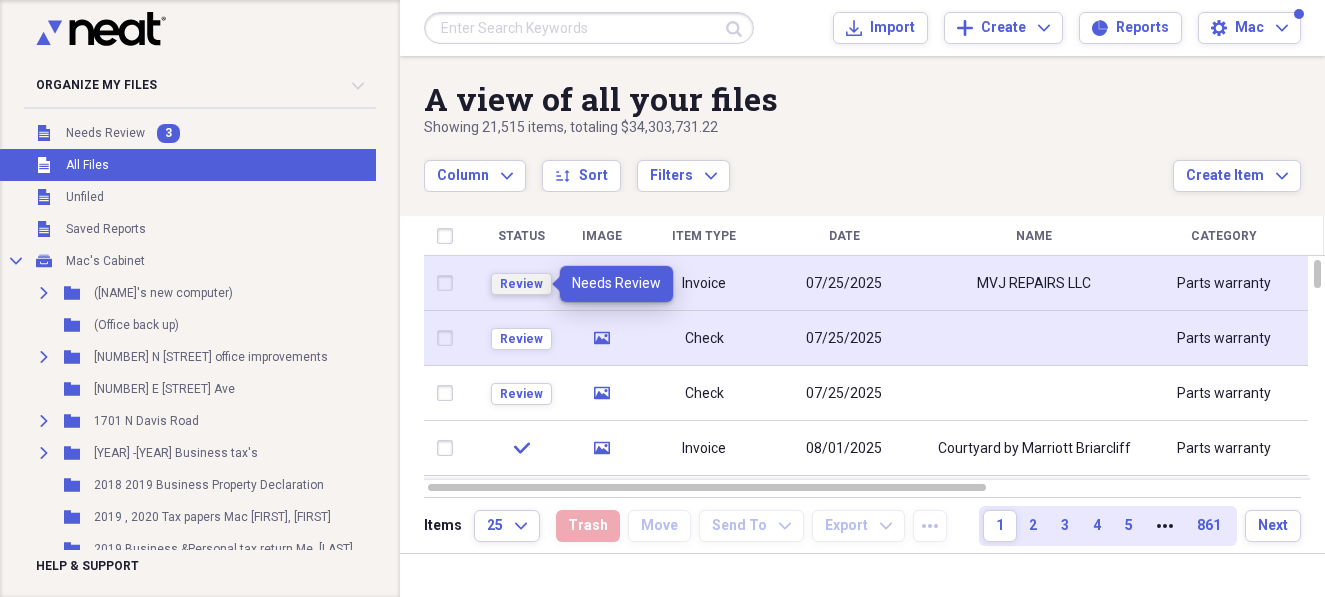 click on "Review" at bounding box center (521, 284) 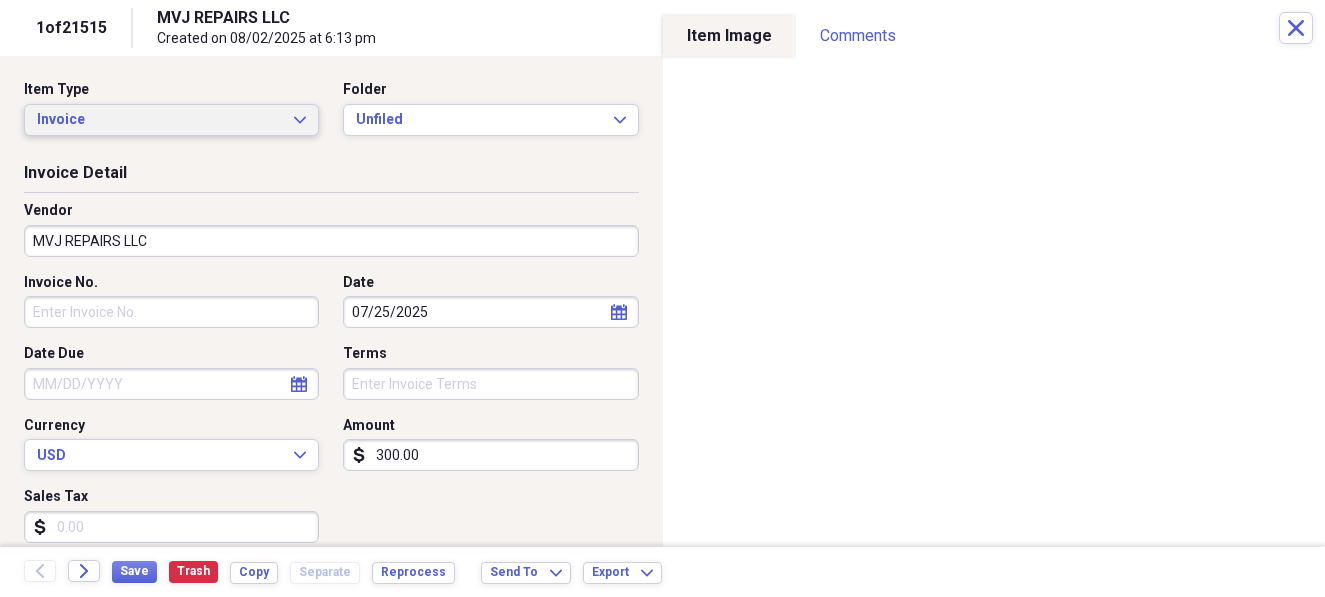 click on "Invoice Expand" at bounding box center [171, 120] 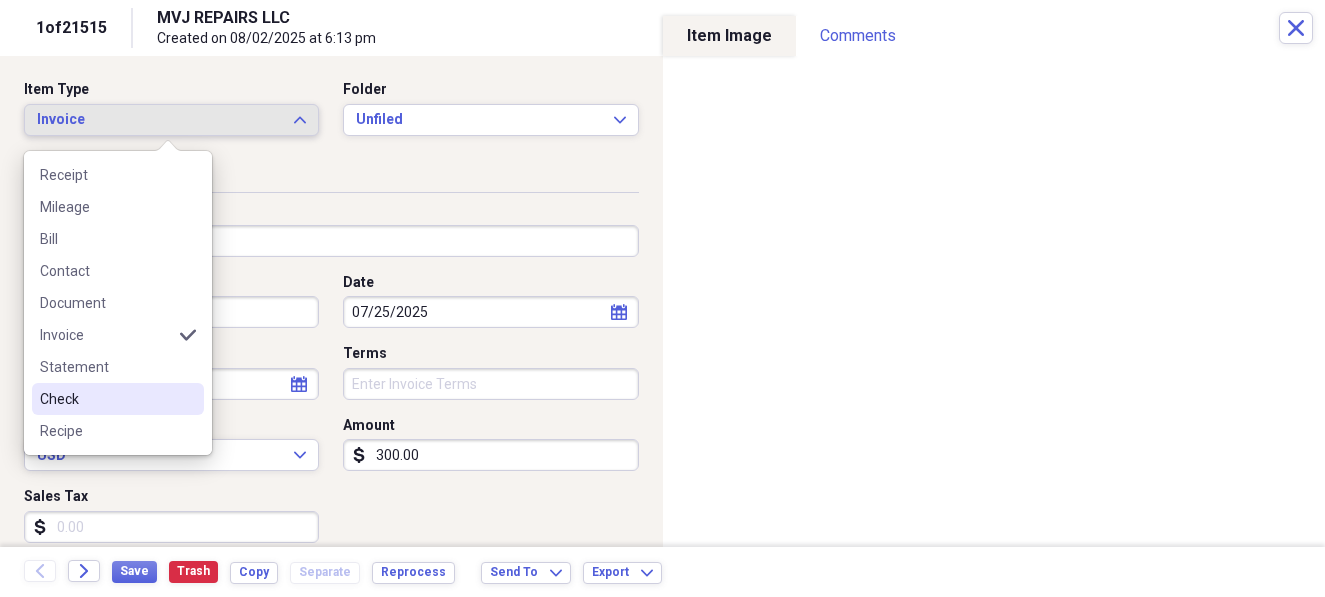 click on "Check" at bounding box center (118, 399) 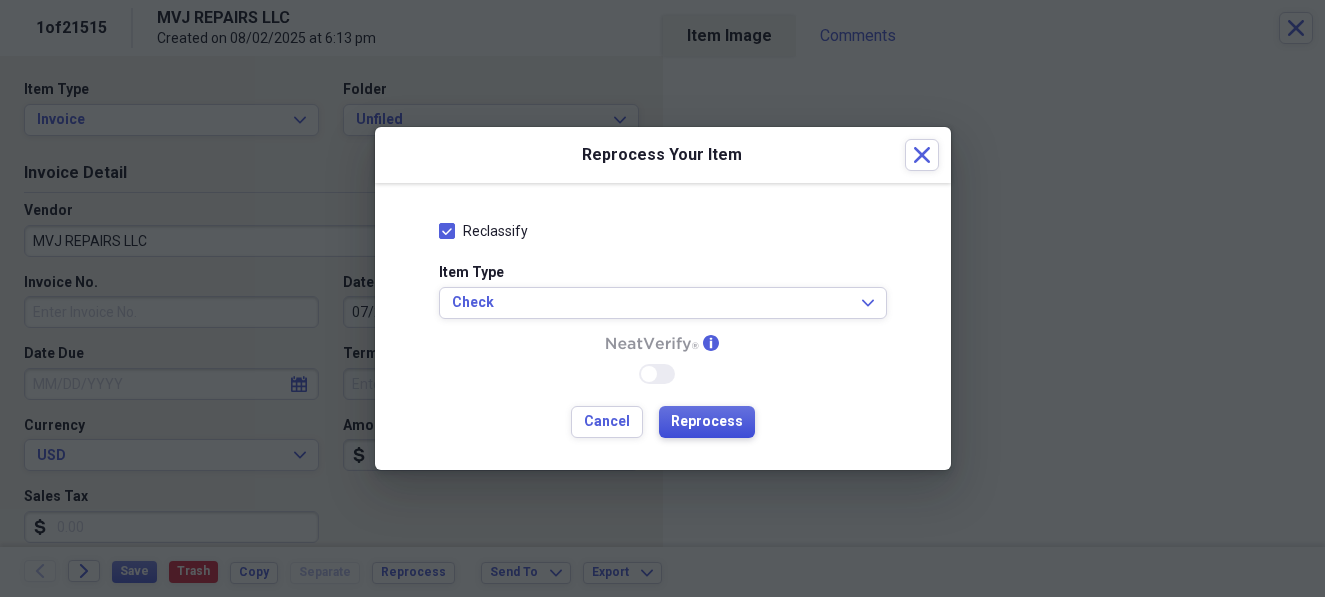 click on "Reprocess" at bounding box center (707, 422) 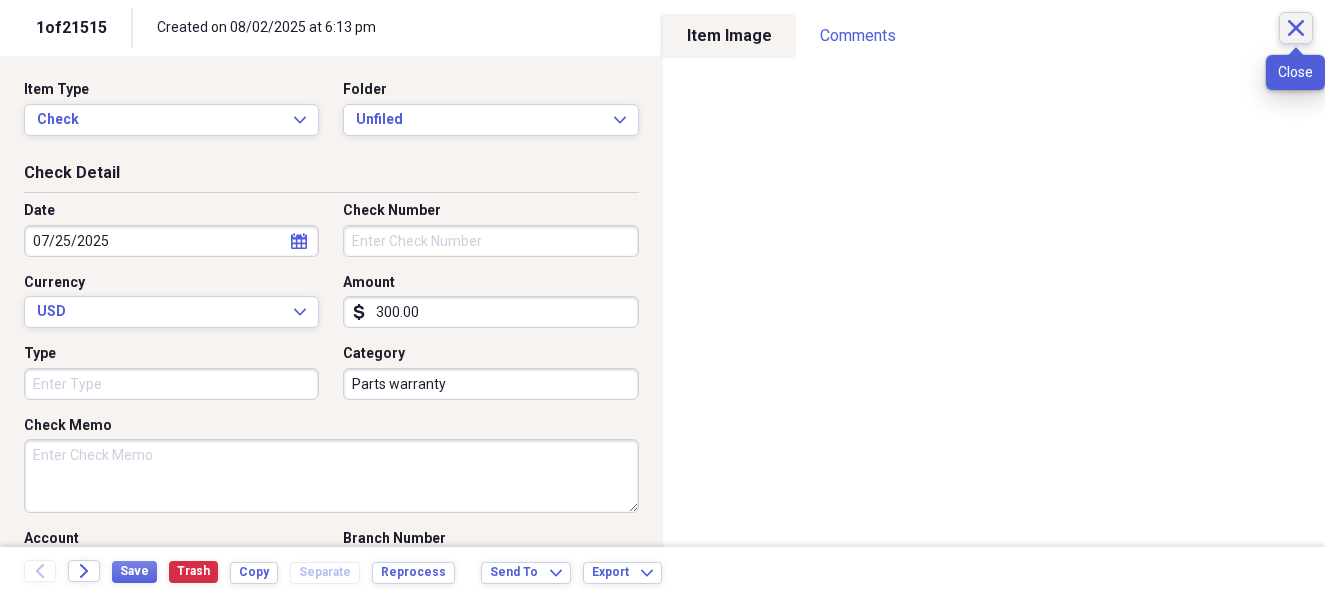 click on "Close" 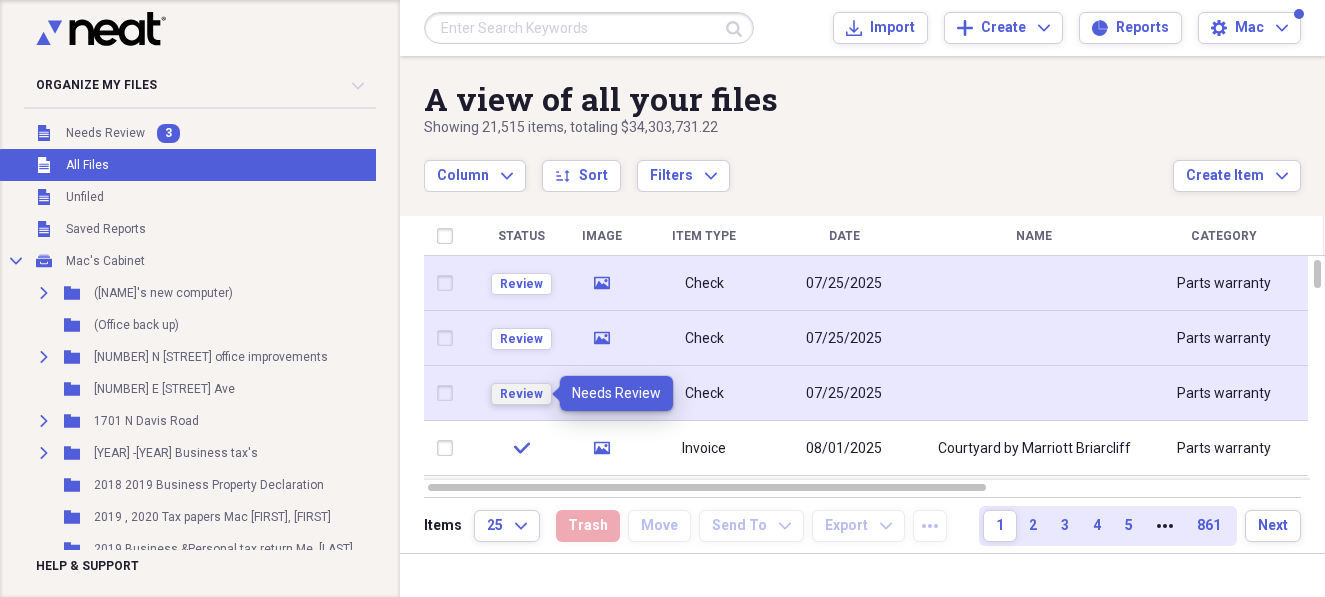 click on "Review" at bounding box center (521, 394) 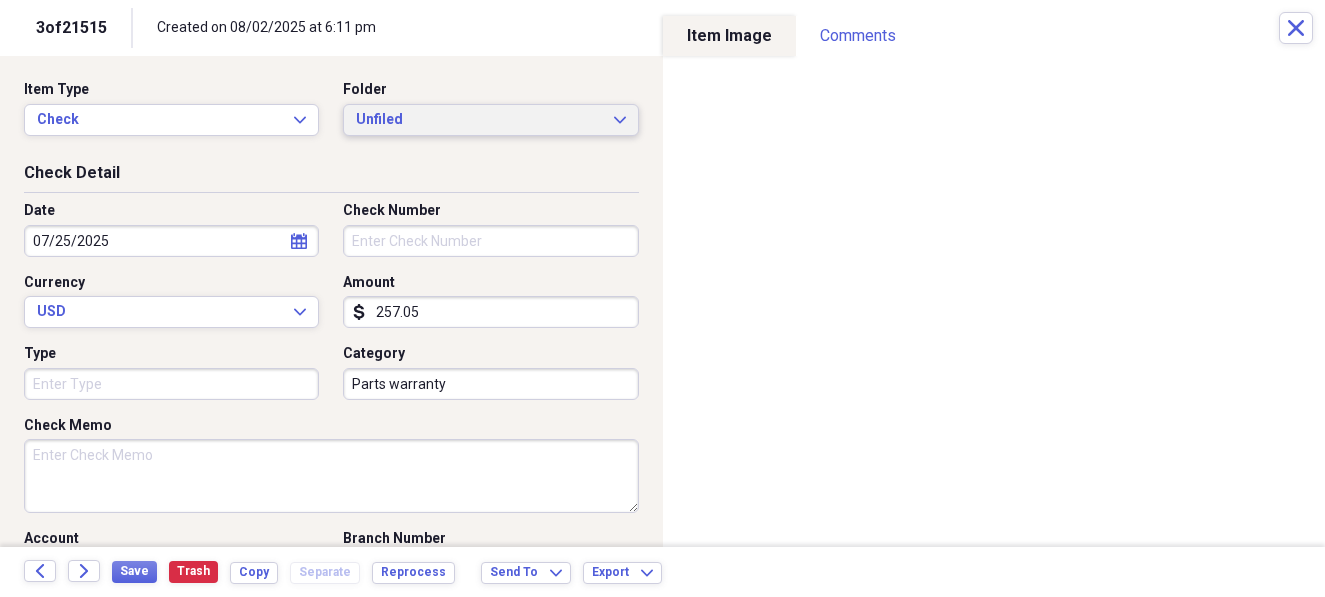 click on "Expand" 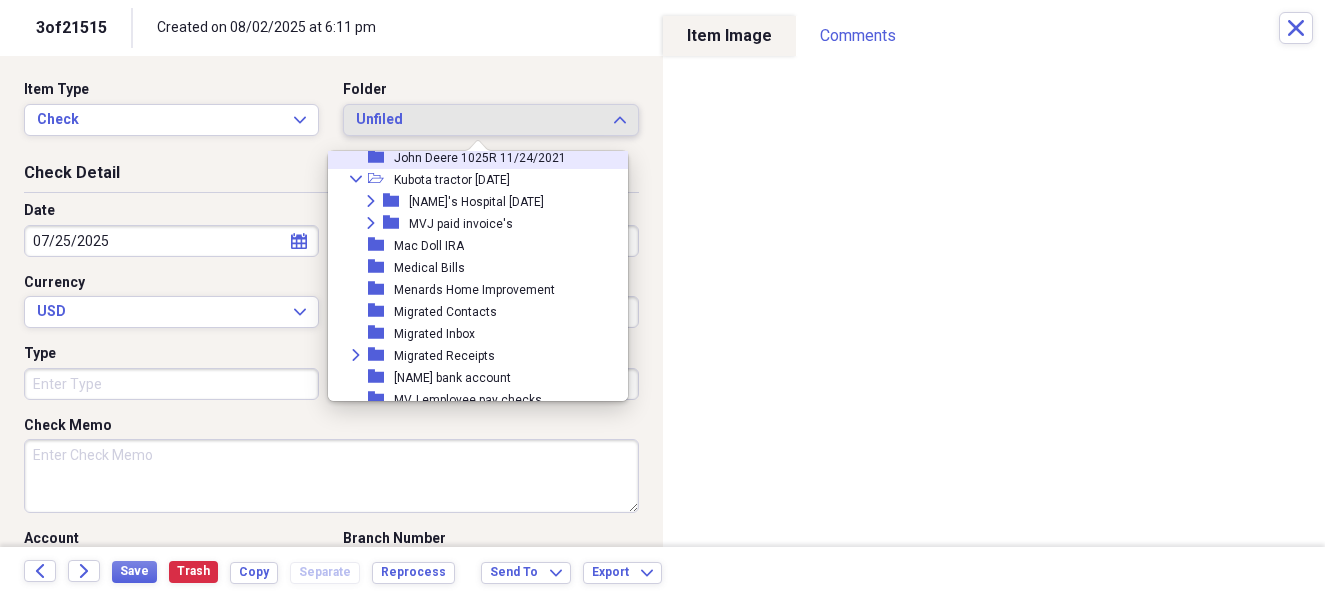 scroll, scrollTop: 2222, scrollLeft: 0, axis: vertical 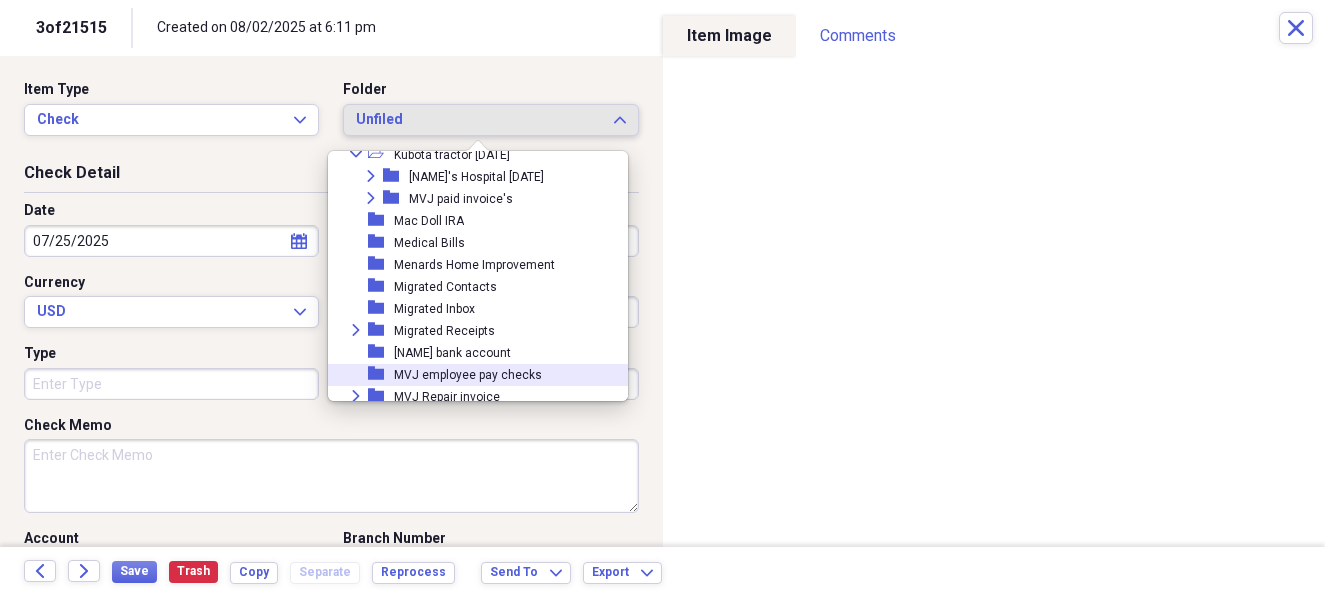 click on "MVJ employee pay checks" at bounding box center [468, 375] 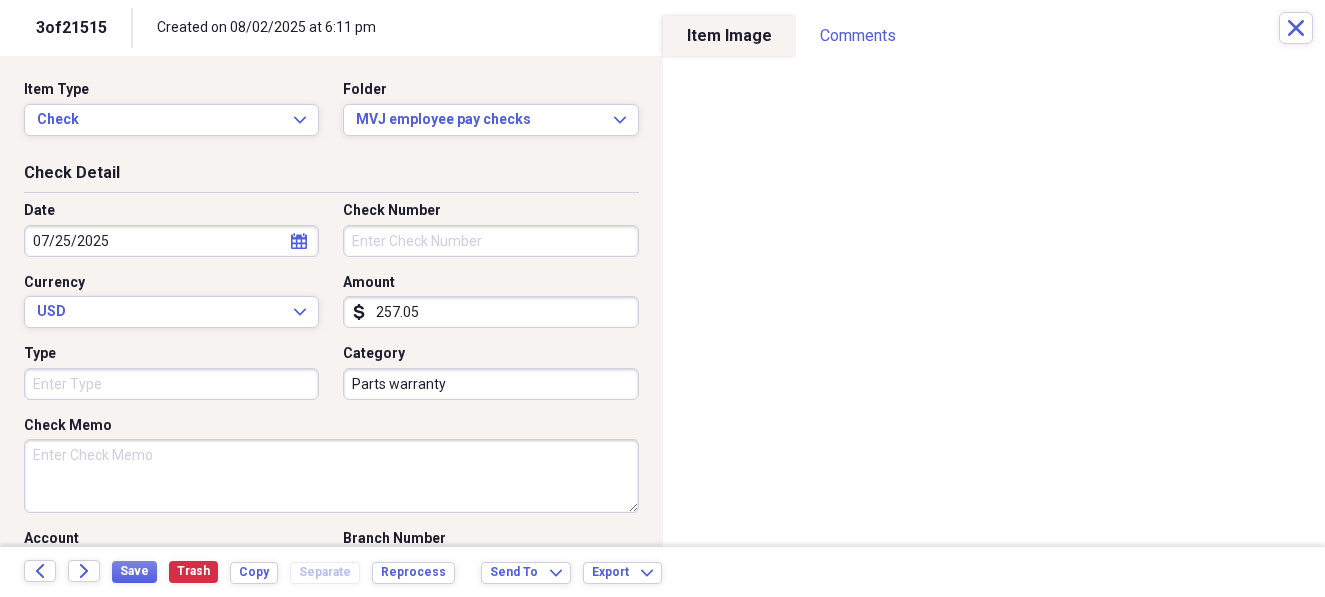 click 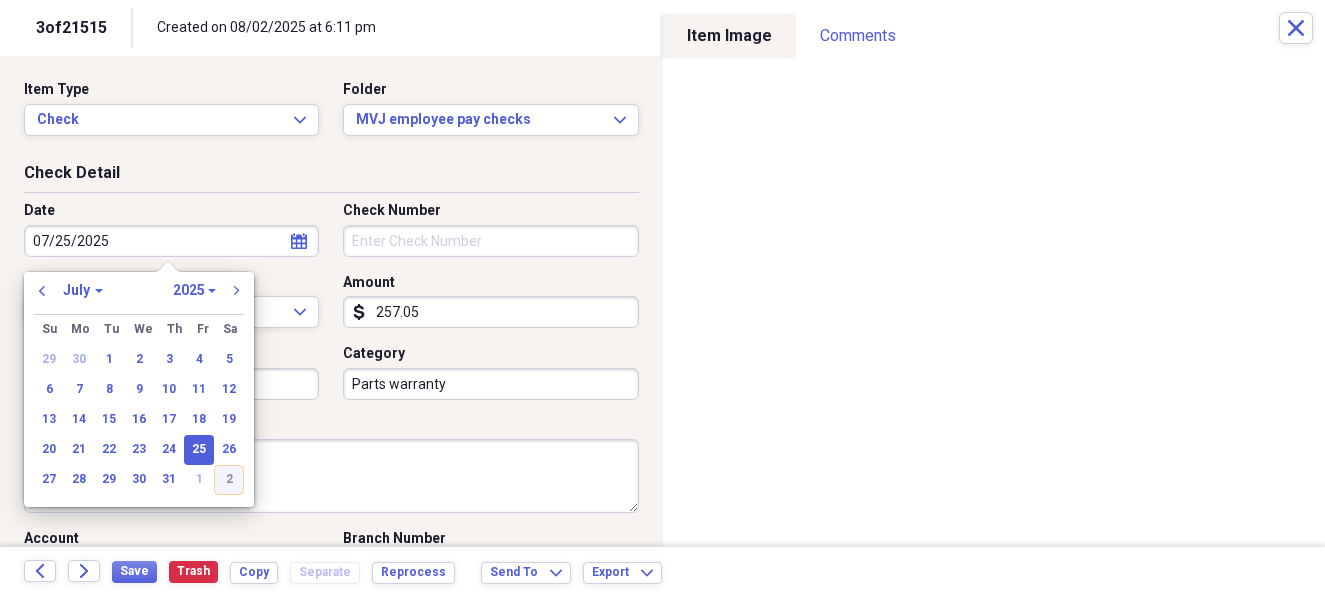 click on "2" at bounding box center (229, 480) 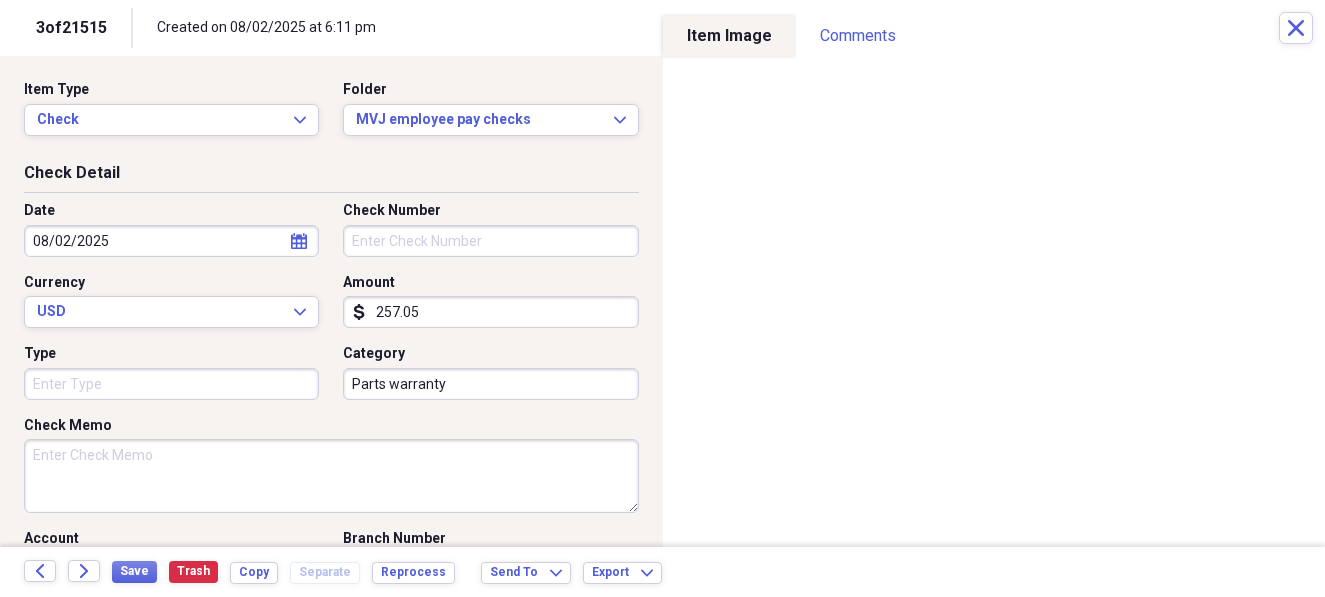 click on "Check Number" at bounding box center (490, 241) 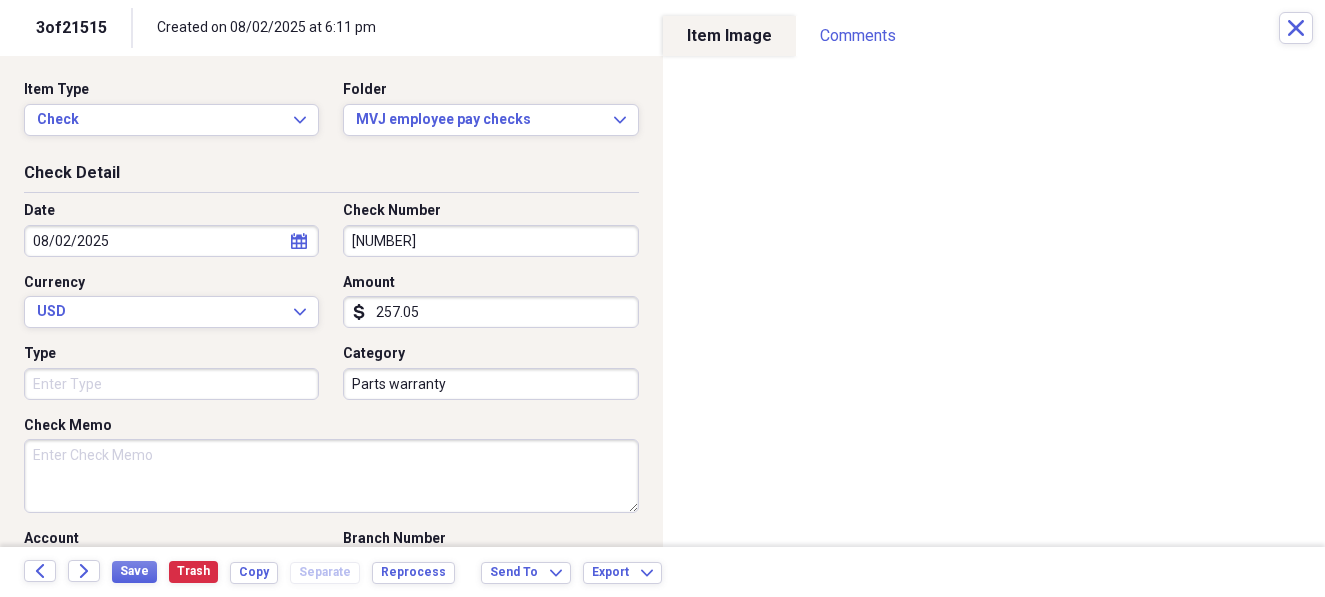 type on "[NUMBER]" 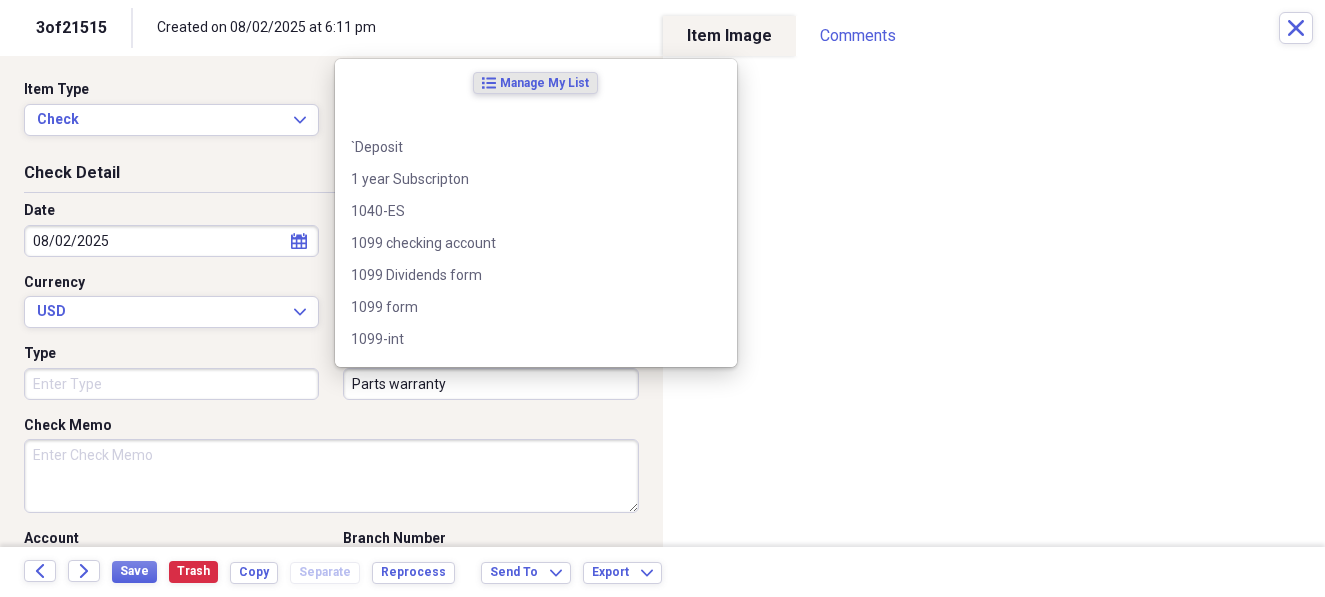 click on "Parts warranty" at bounding box center [490, 384] 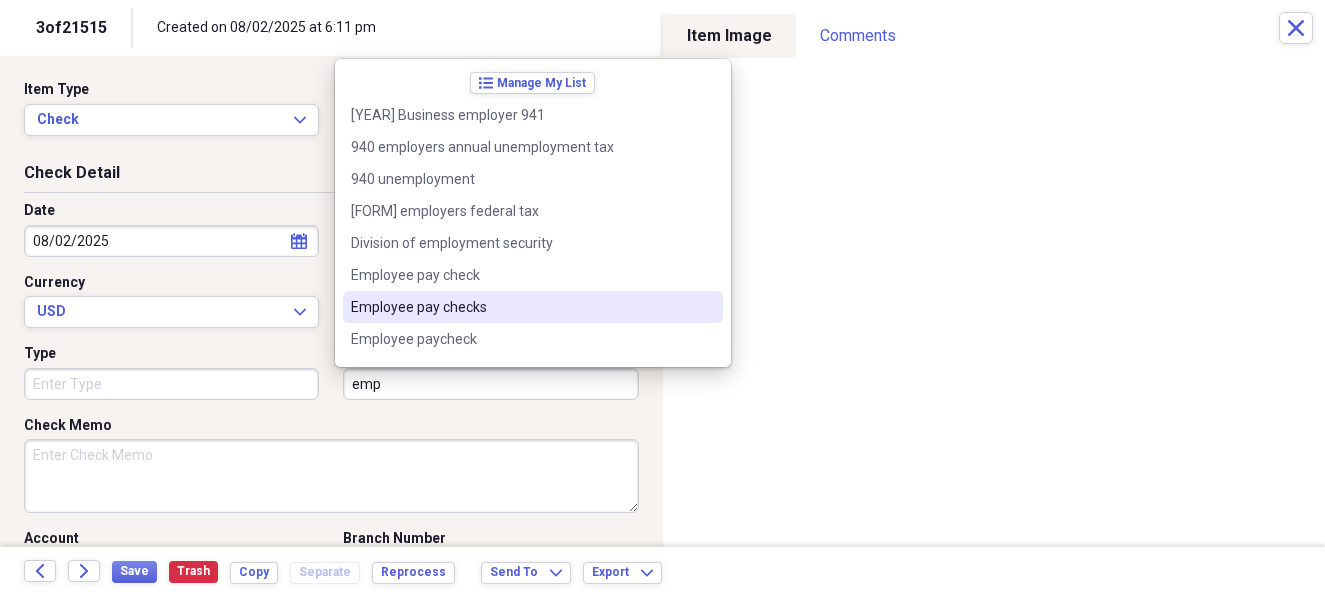 click on "Employee pay checks" at bounding box center [521, 307] 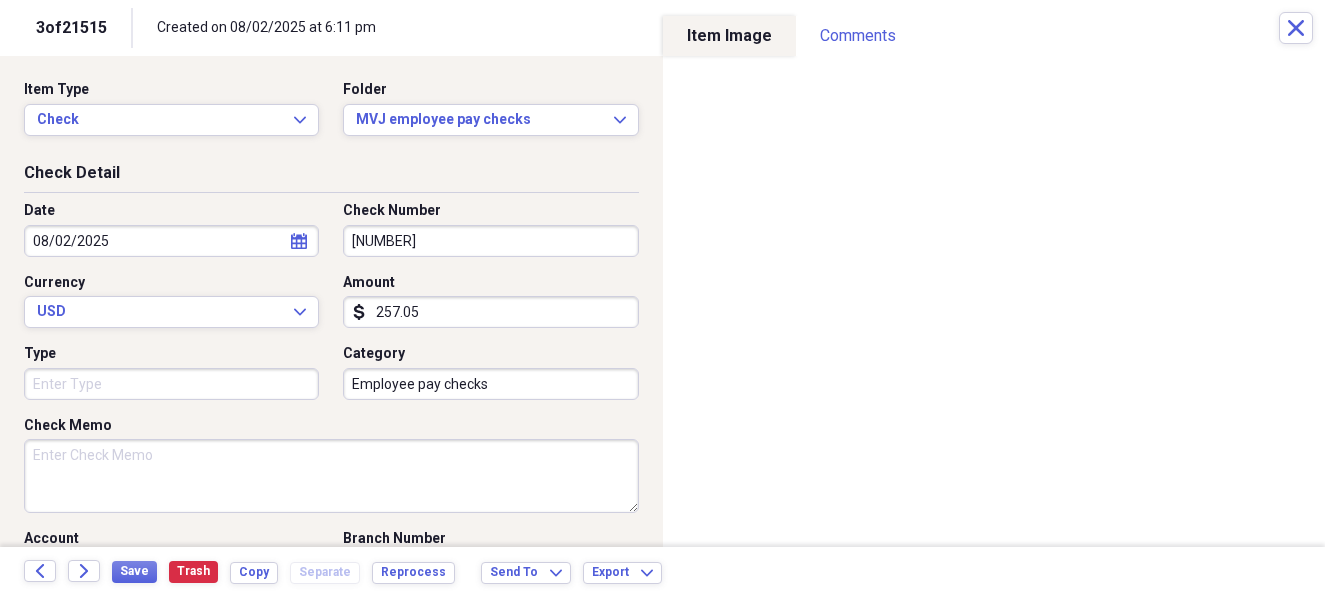 scroll, scrollTop: 111, scrollLeft: 0, axis: vertical 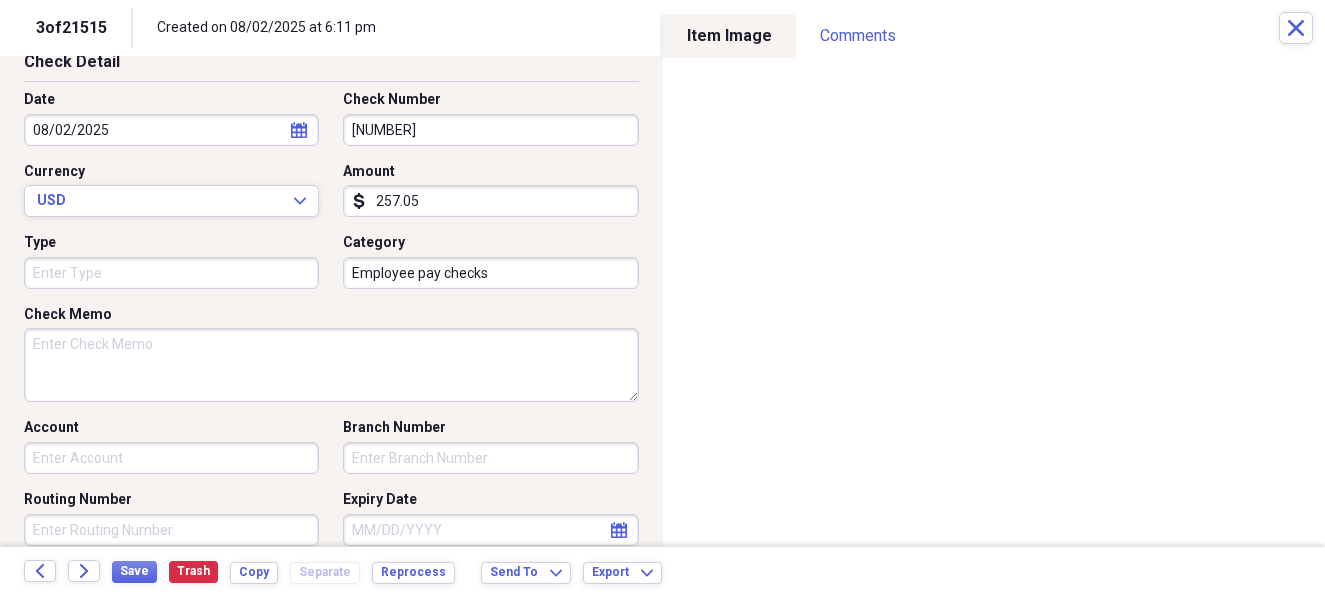 click on "Employee pay checks" at bounding box center (490, 273) 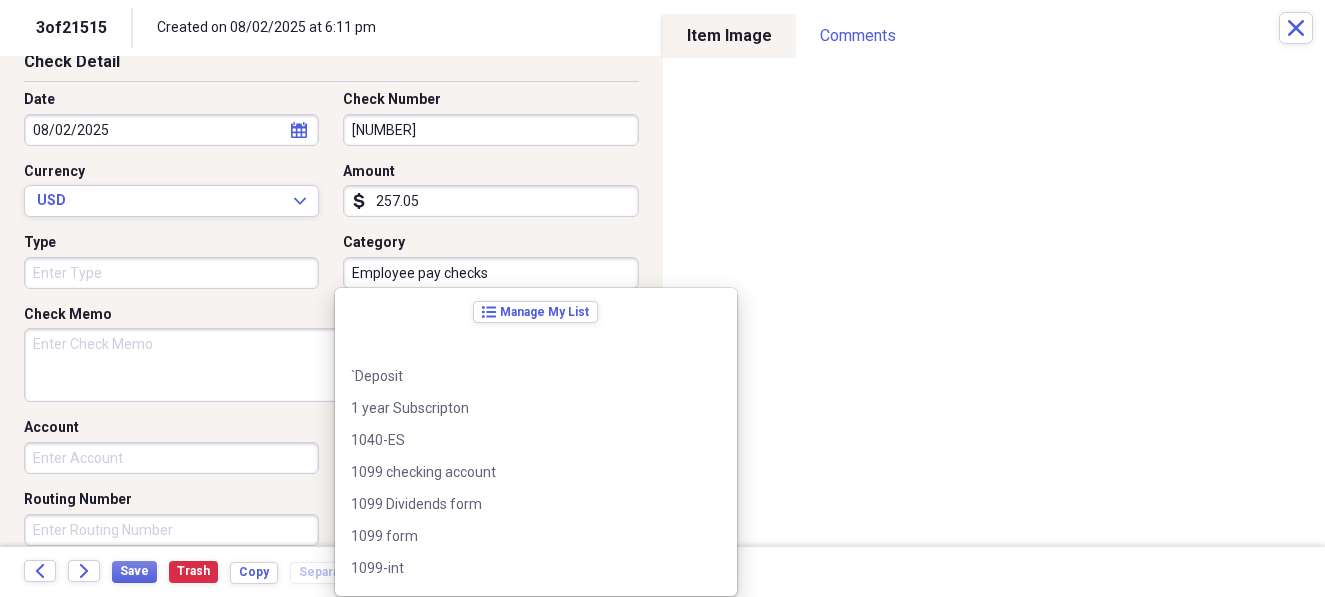 scroll, scrollTop: 11899, scrollLeft: 0, axis: vertical 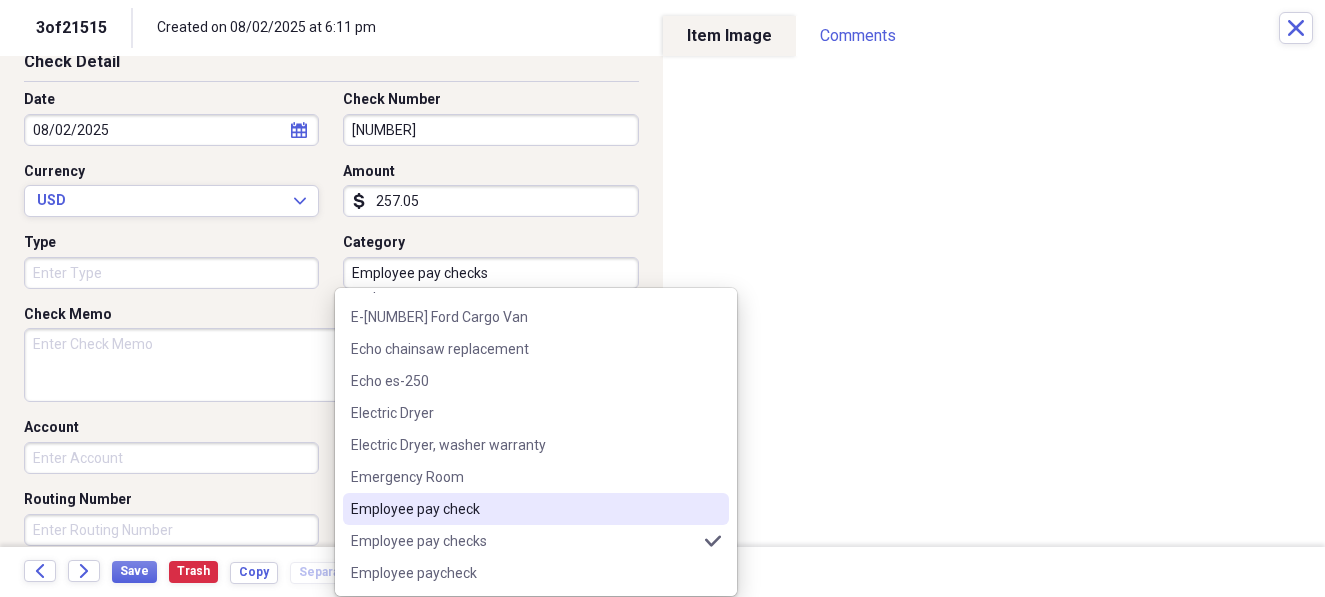 click on "Employee pay check" at bounding box center (524, 509) 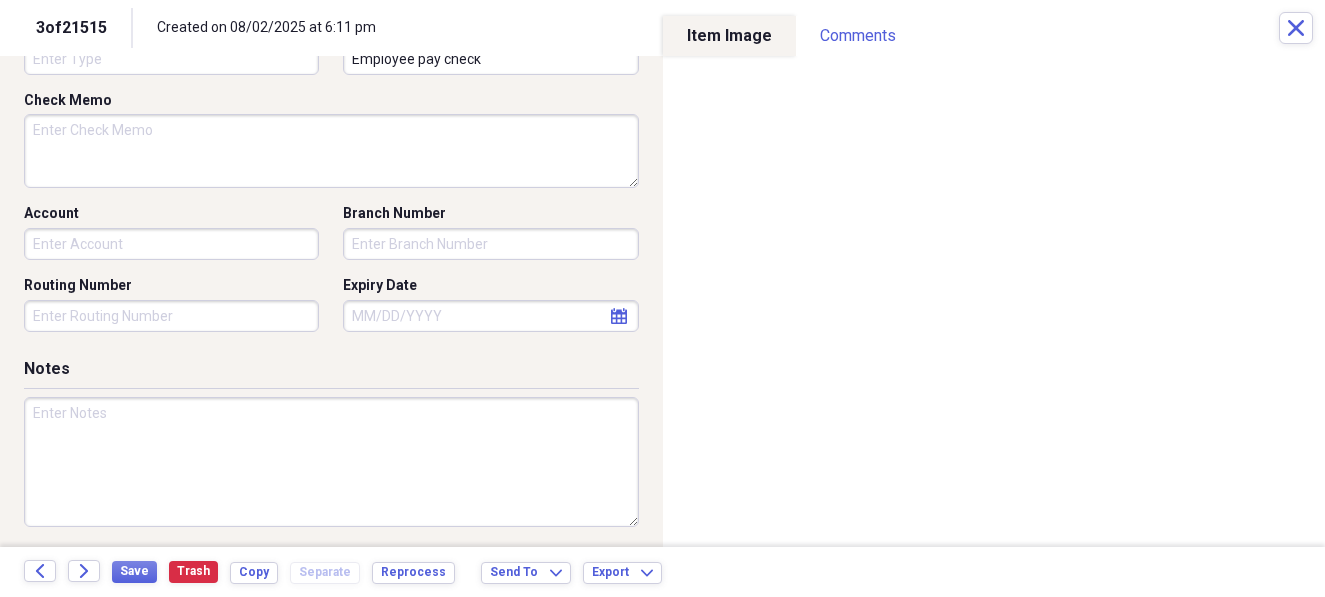 scroll, scrollTop: 333, scrollLeft: 0, axis: vertical 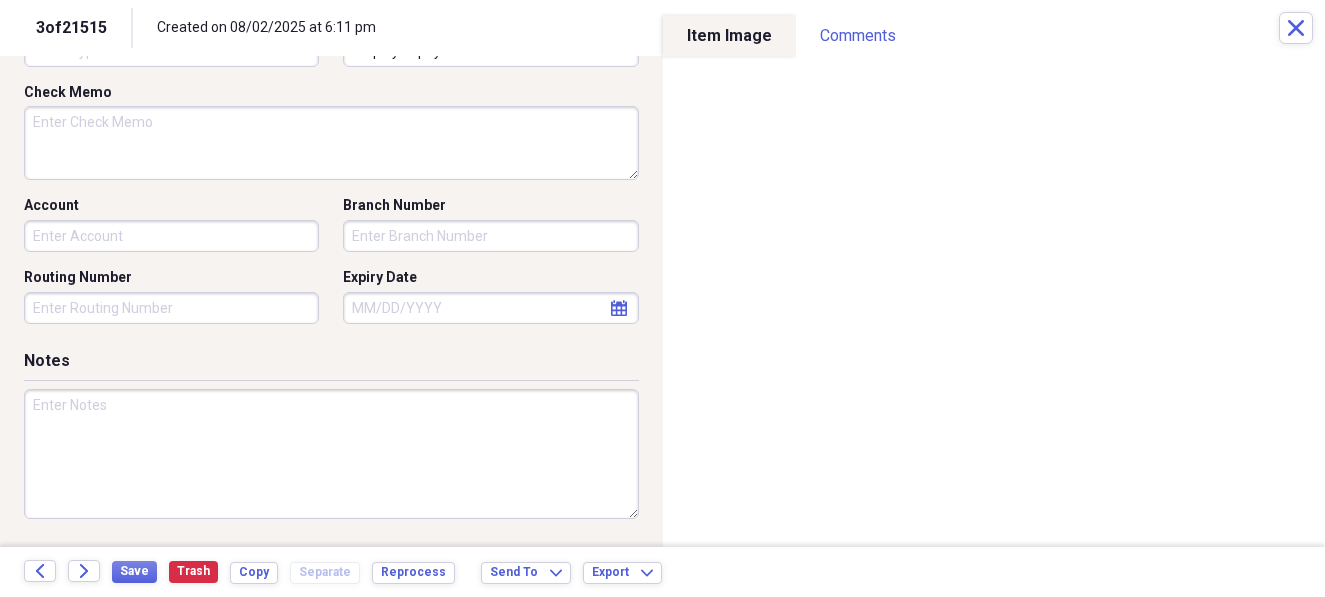 click at bounding box center [331, 454] 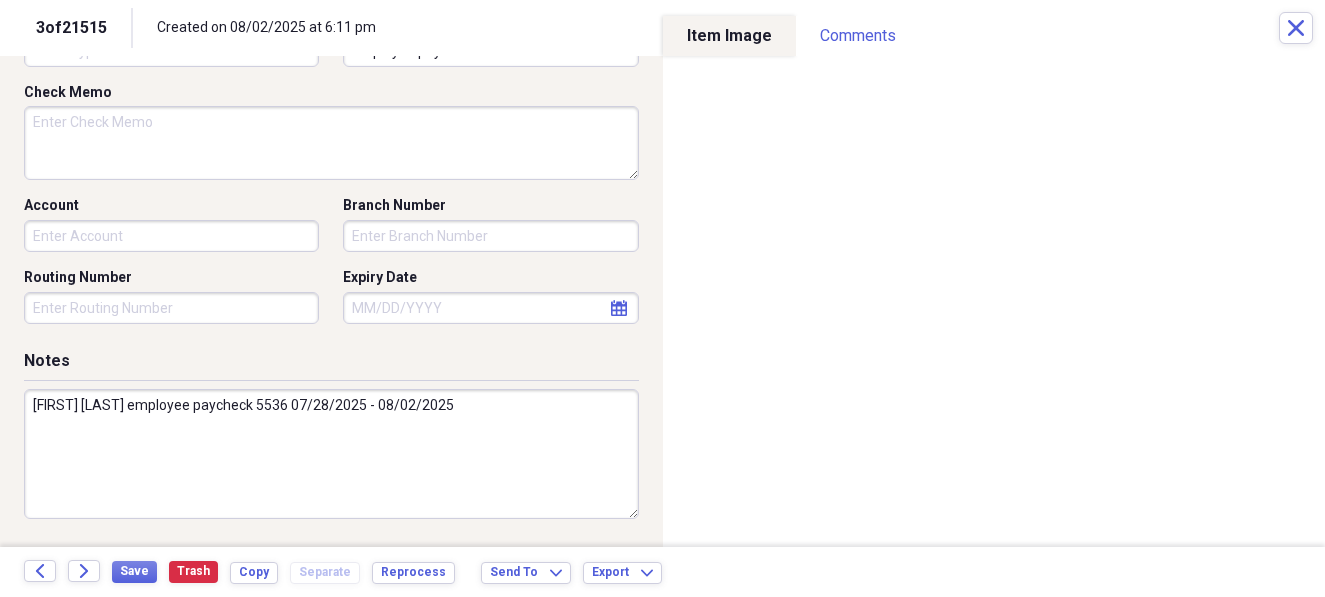 scroll, scrollTop: 444, scrollLeft: 0, axis: vertical 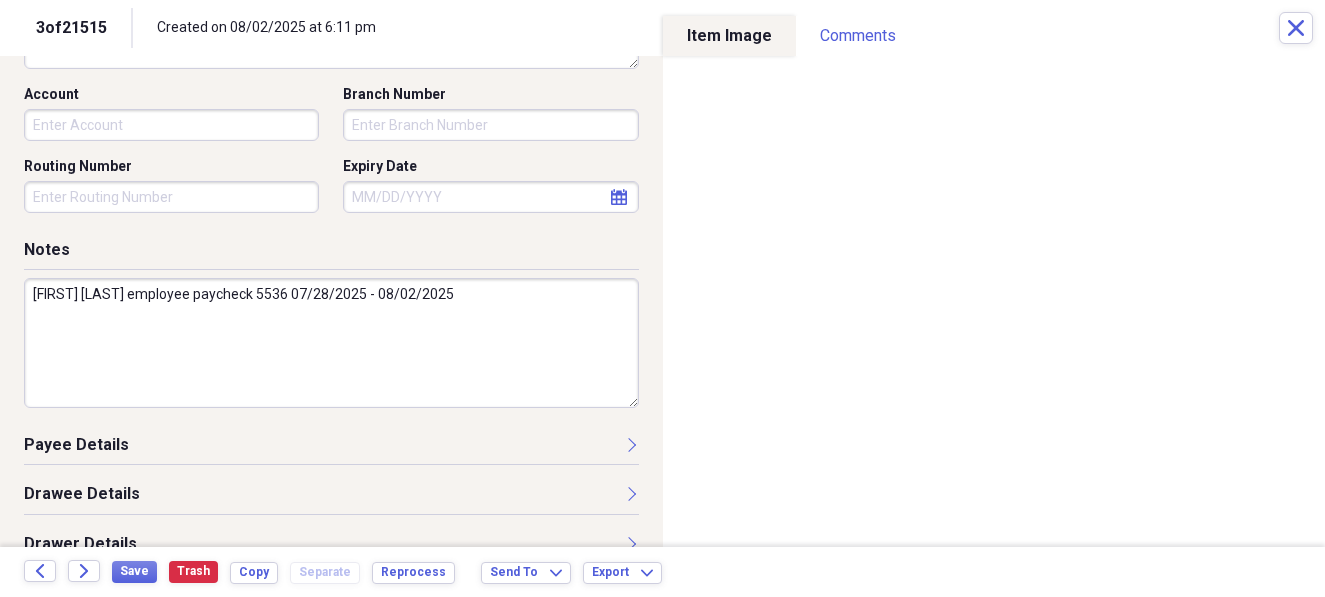 type on "[FIRST] [LAST] employee paycheck 5536 07/28/2025 - 08/02/2025" 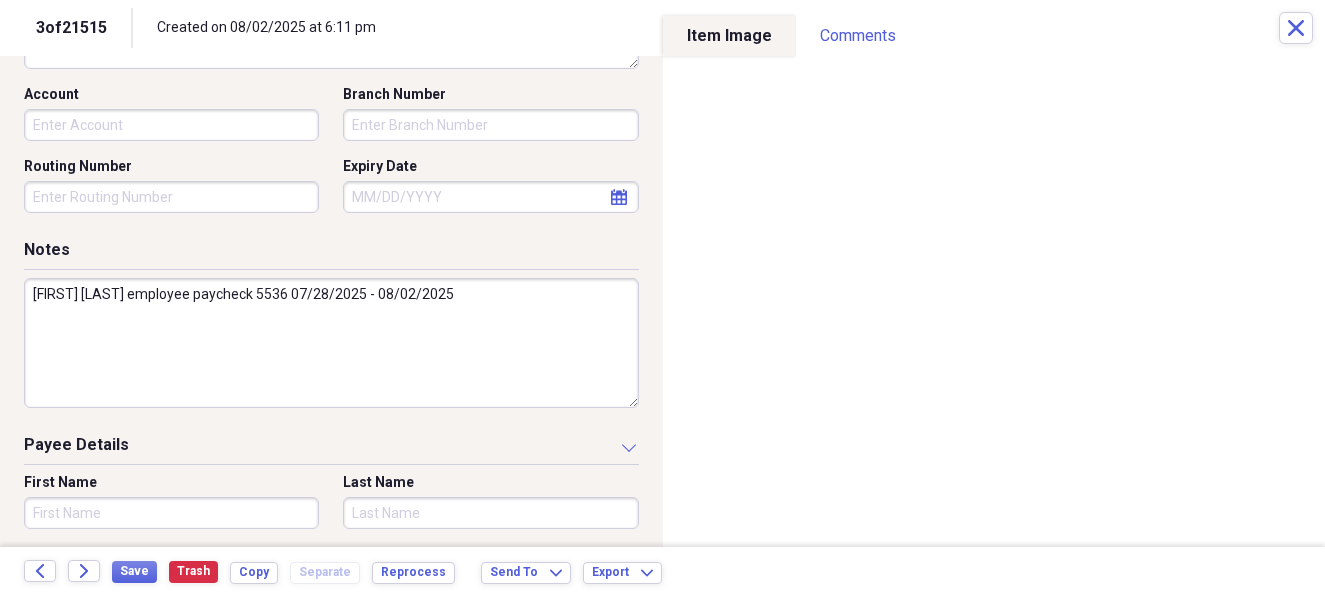 click on "First Name" at bounding box center (171, 513) 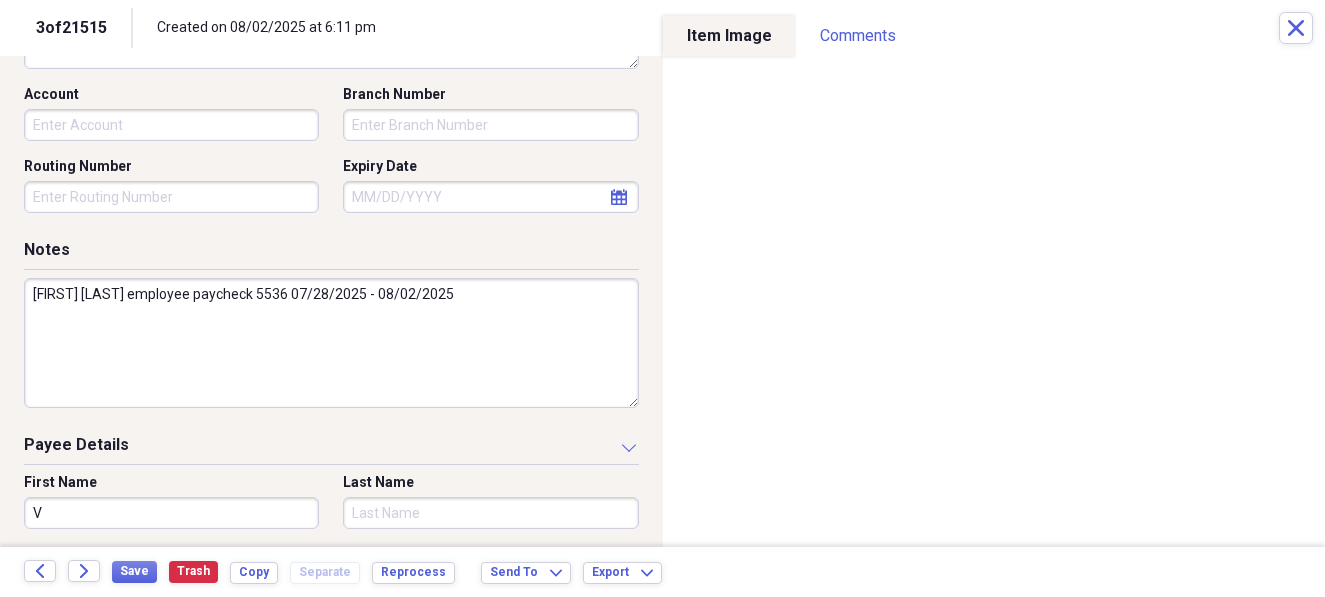 type on "[FIRST] [MIDDLE]" 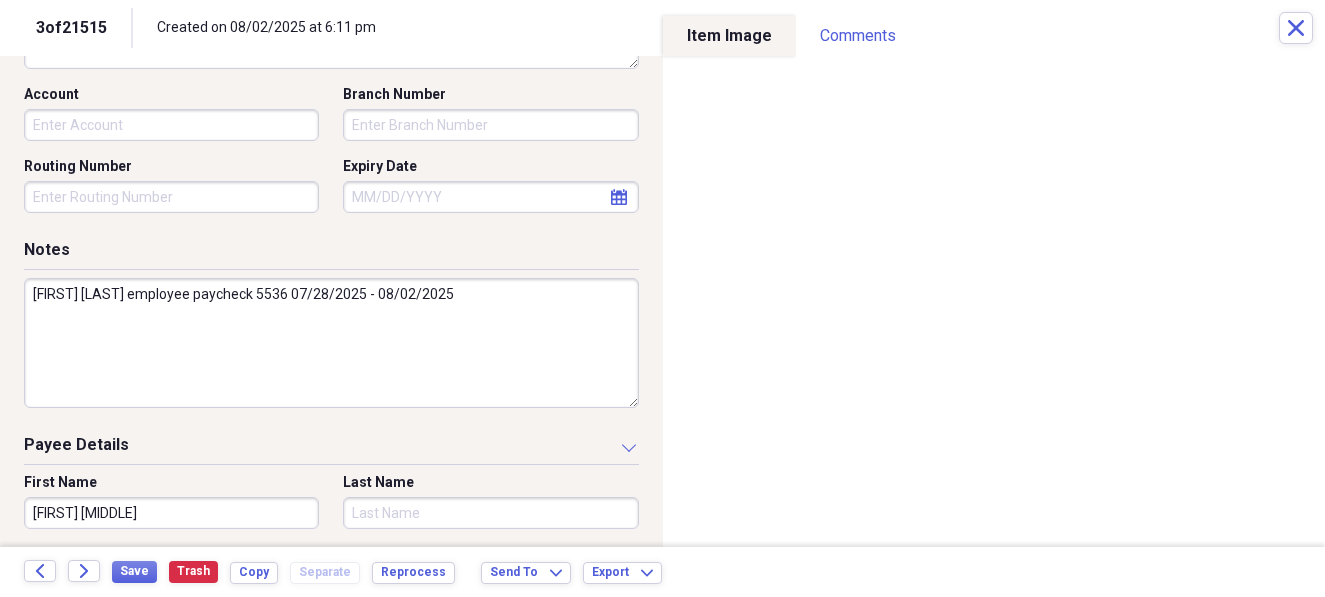 type on "Perkins" 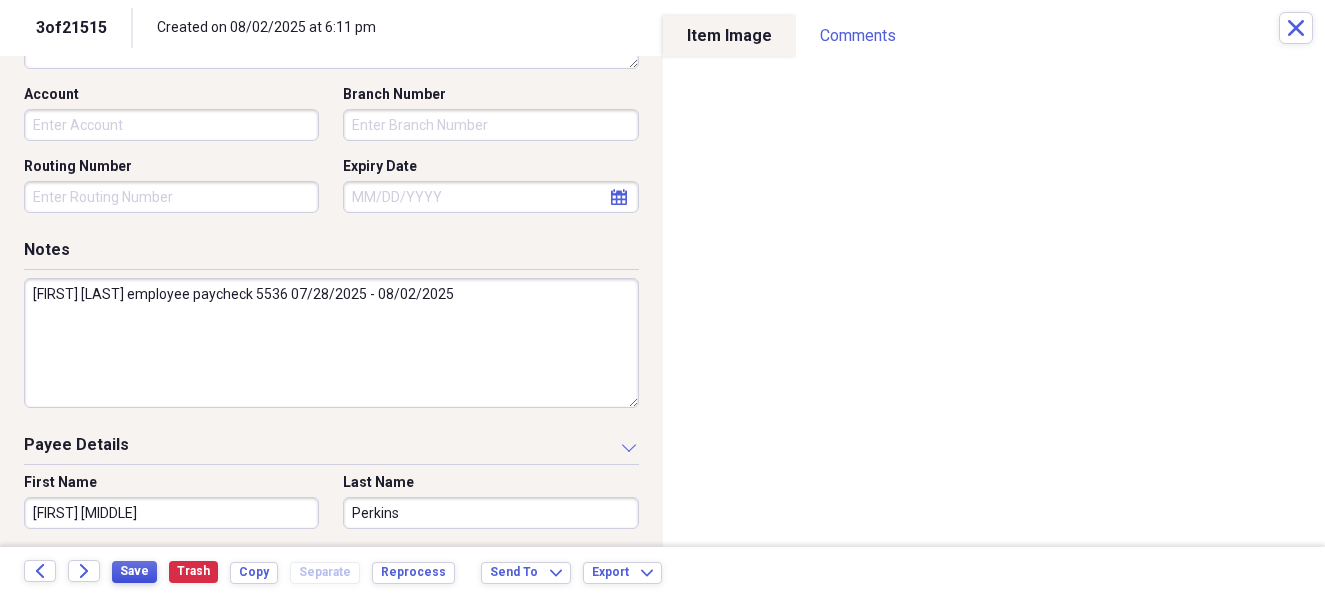 click on "Save" at bounding box center [134, 571] 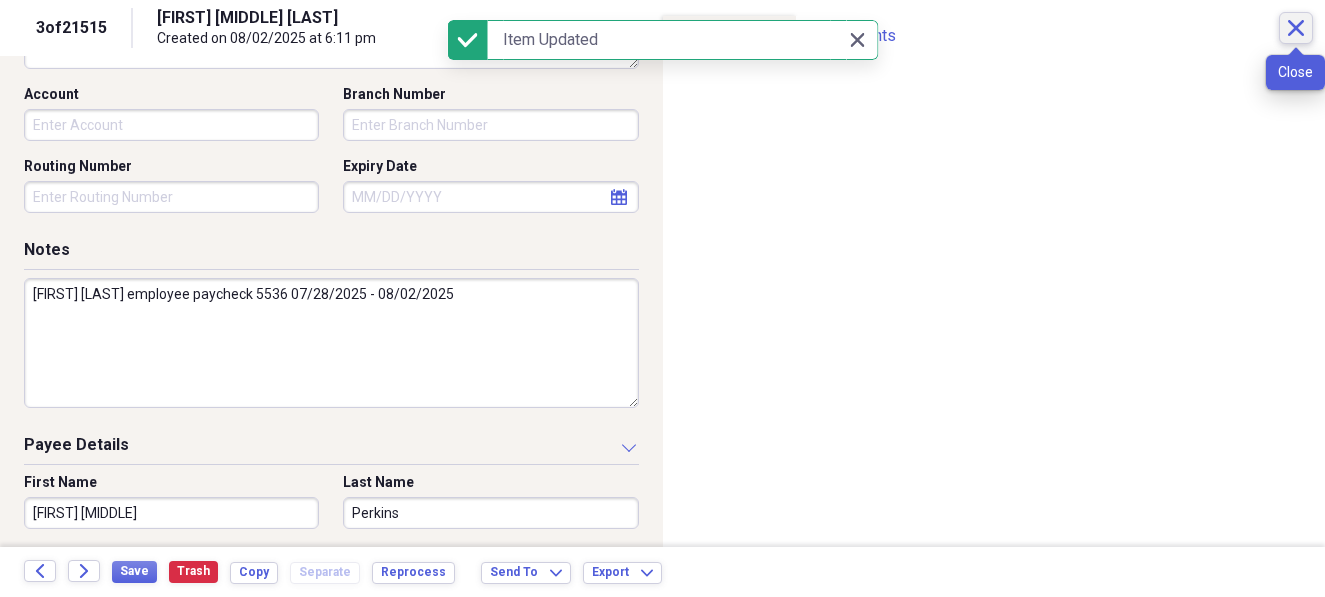 click 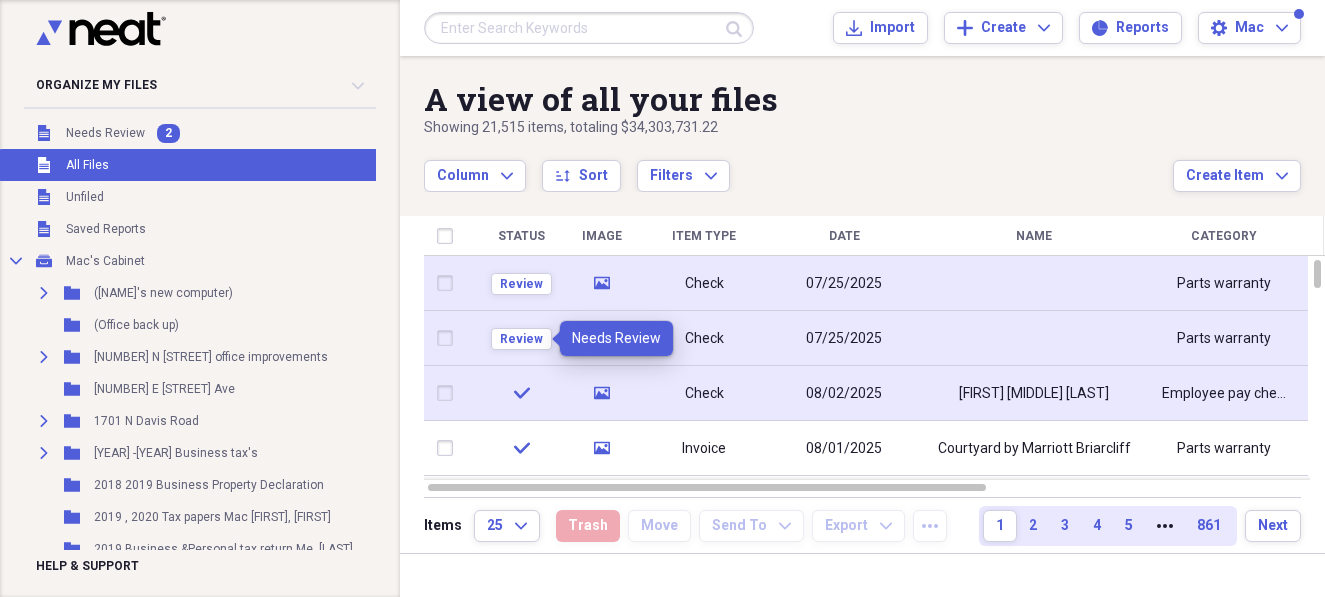 click on "Review" at bounding box center (521, 338) 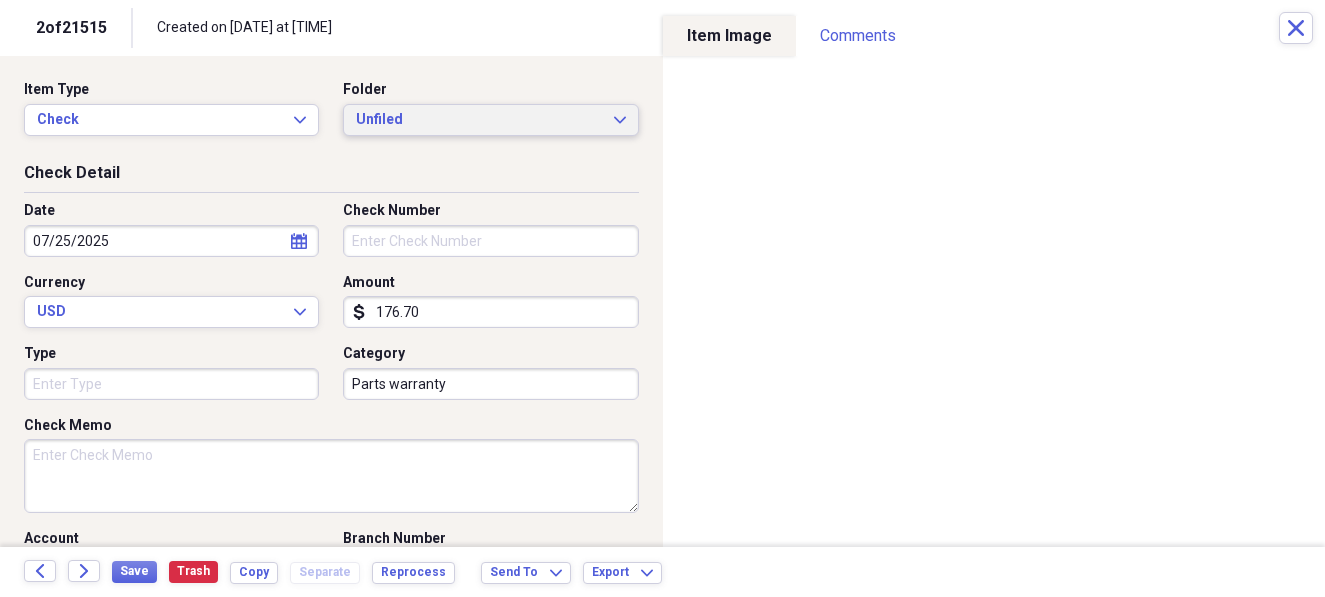 click on "Expand" 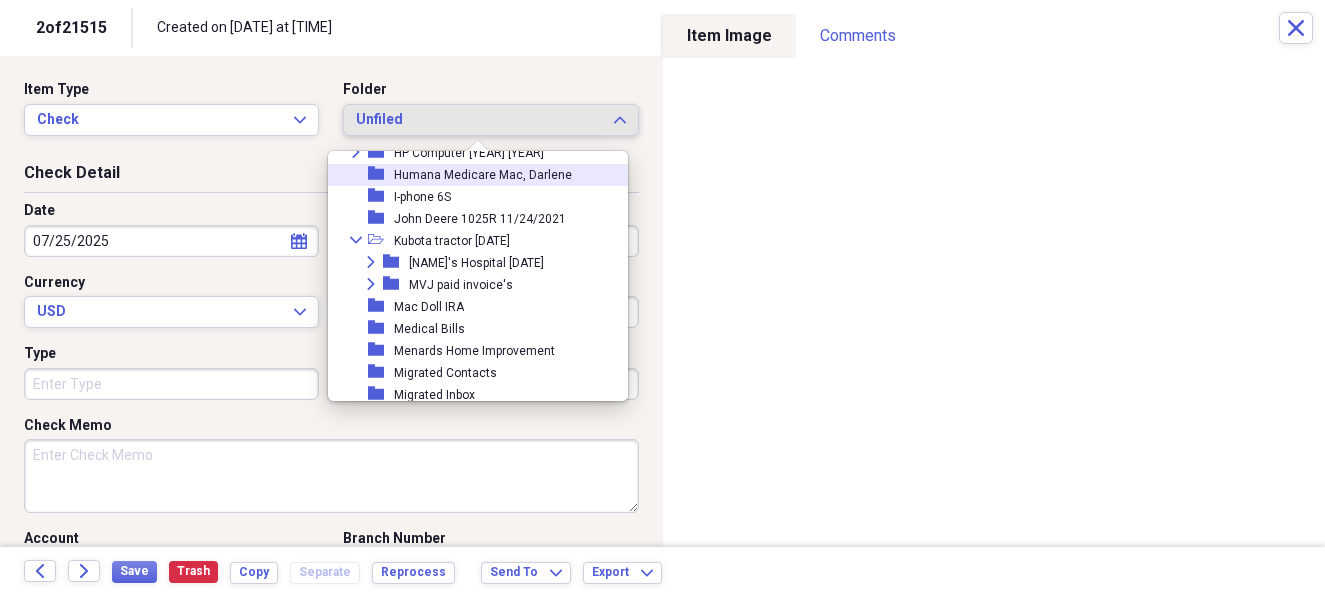 scroll, scrollTop: 2222, scrollLeft: 0, axis: vertical 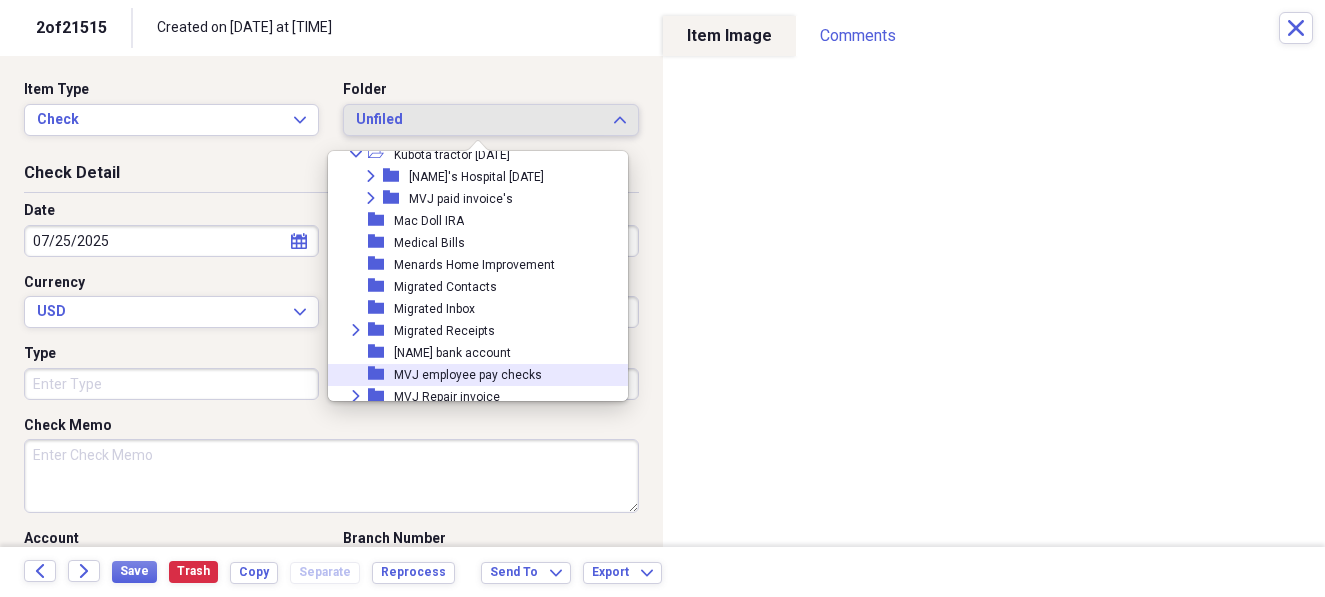 click on "MVJ employee pay checks" at bounding box center (468, 375) 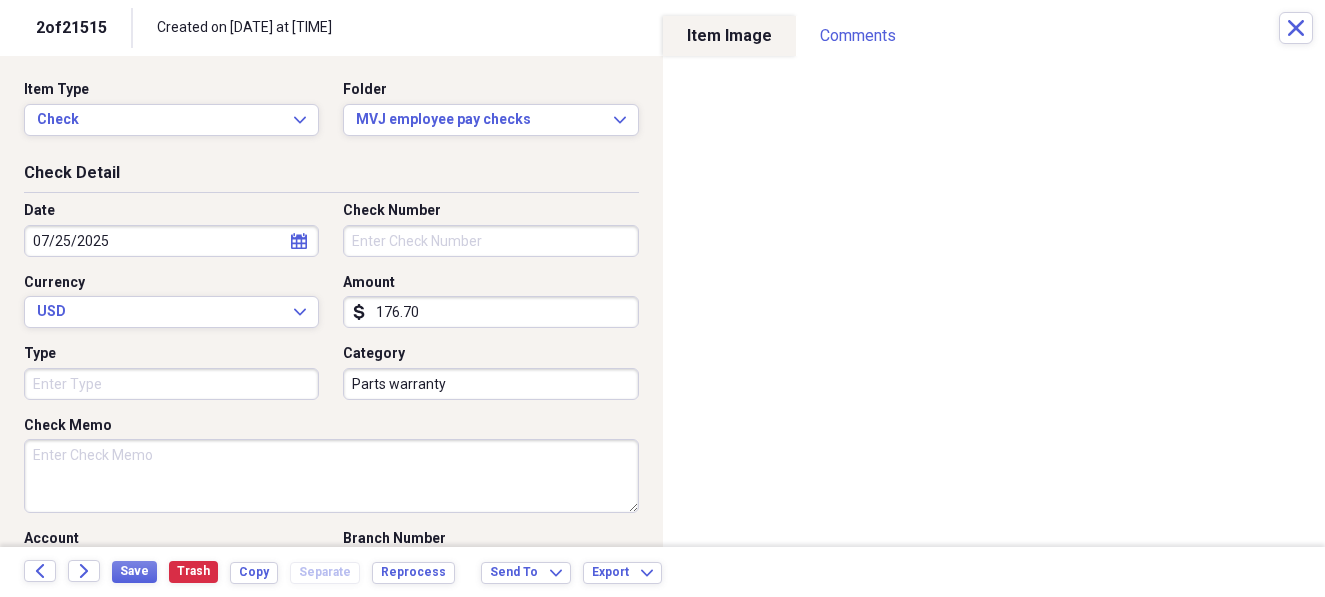 click 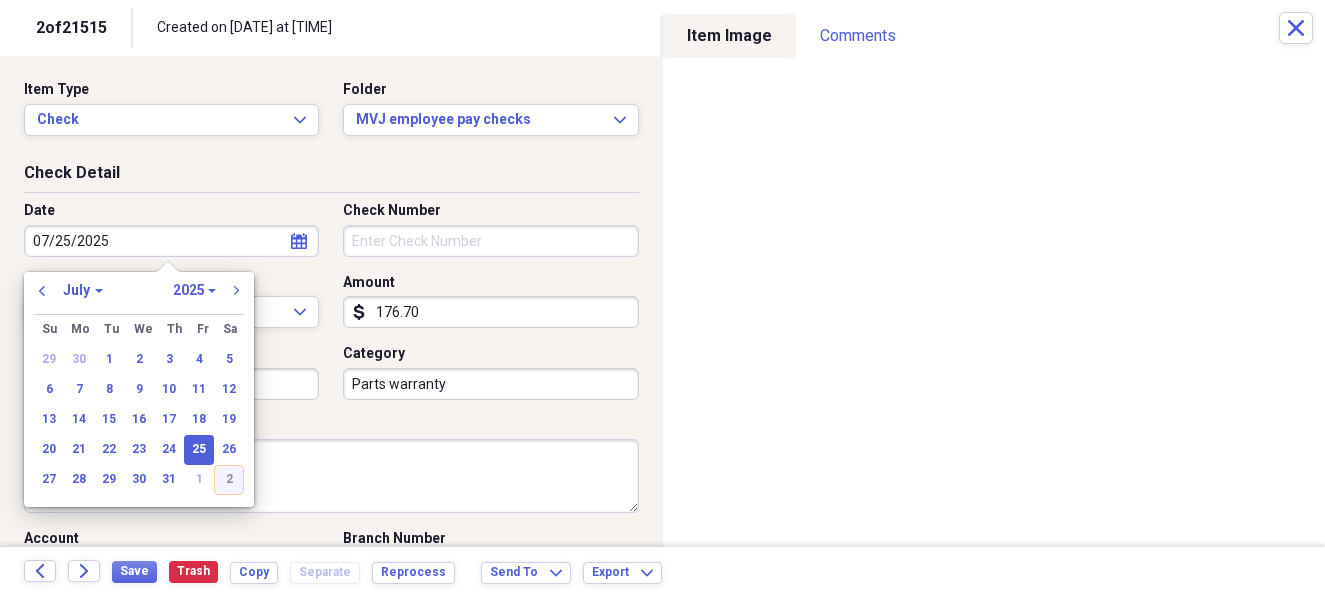 click on "2" at bounding box center [229, 480] 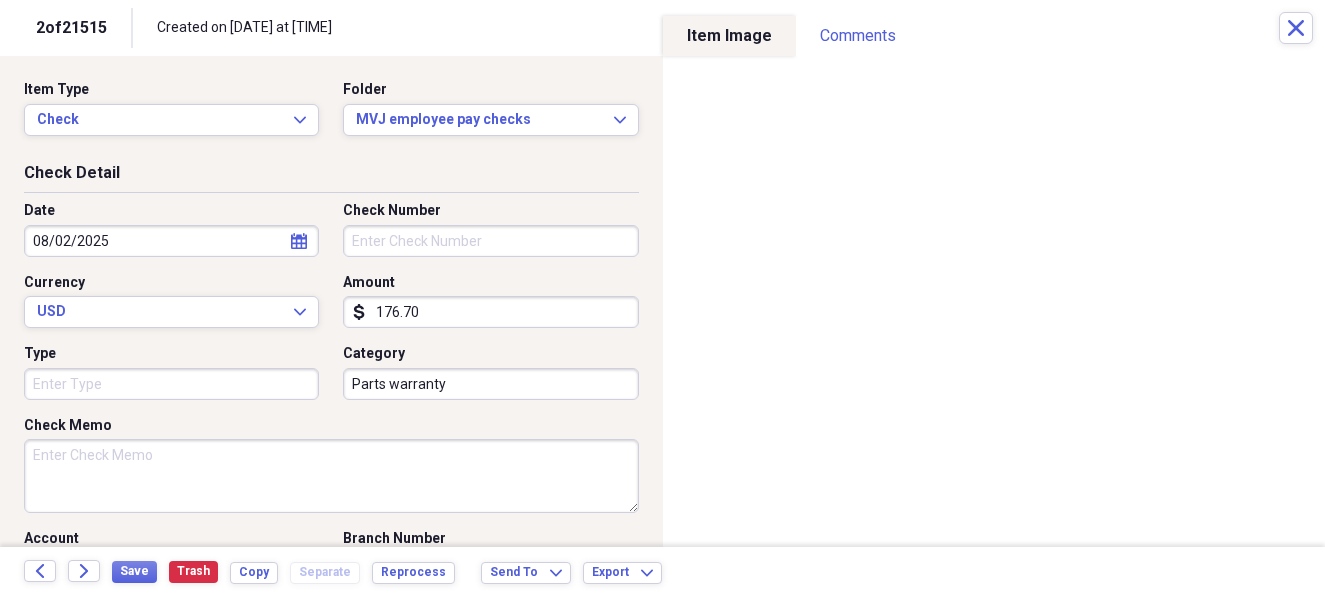 click on "Check Number" at bounding box center [490, 241] 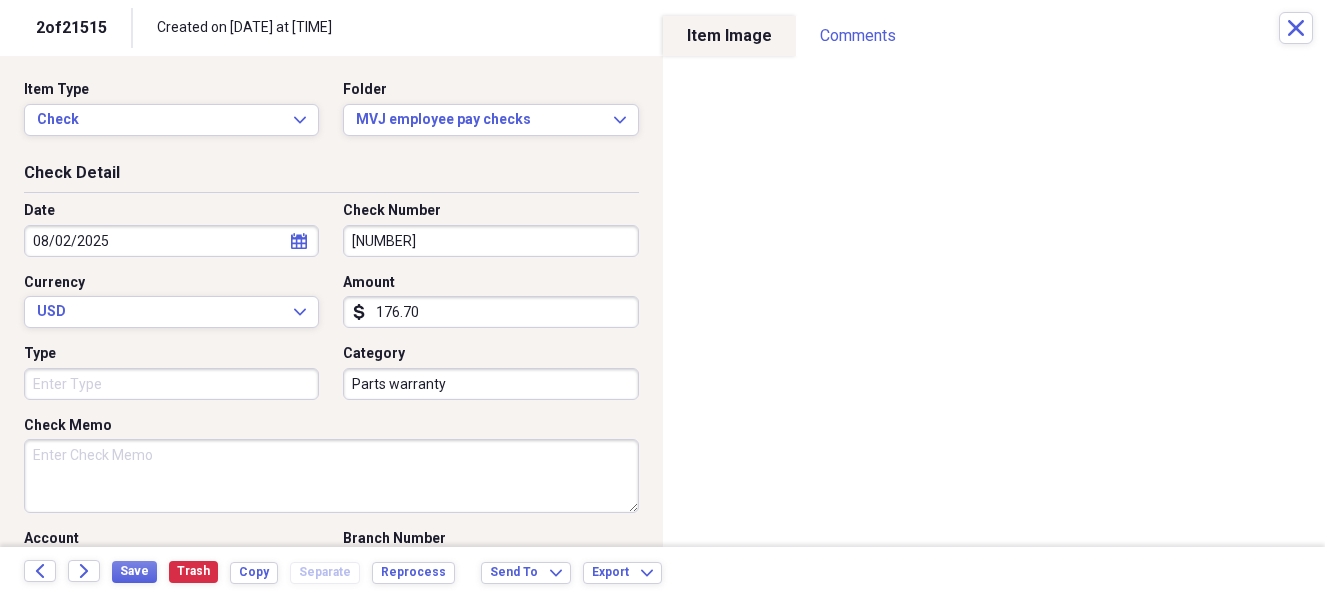type on "[NUMBER]" 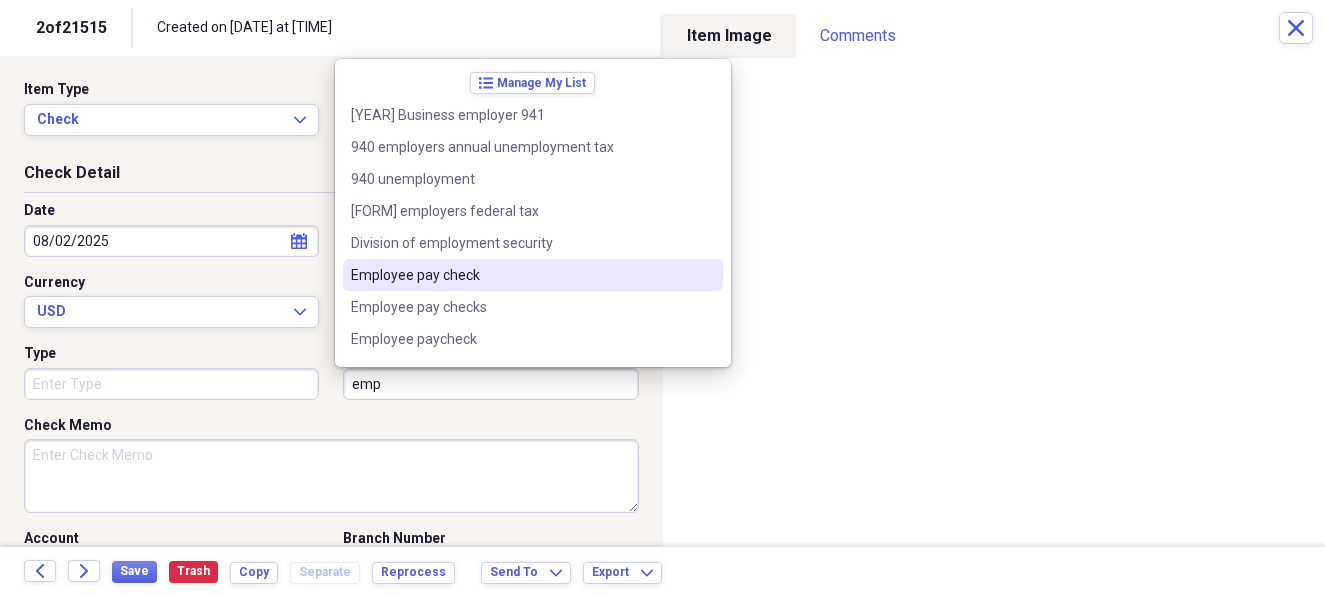 click on "Employee pay check" at bounding box center [521, 275] 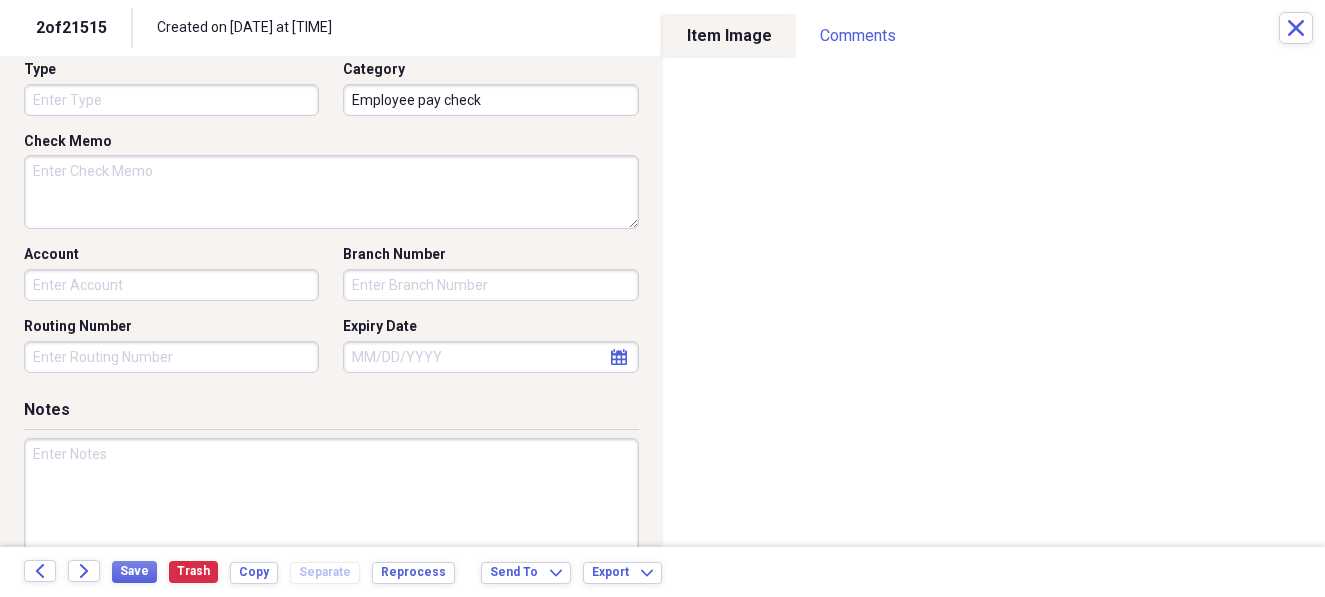 scroll, scrollTop: 333, scrollLeft: 0, axis: vertical 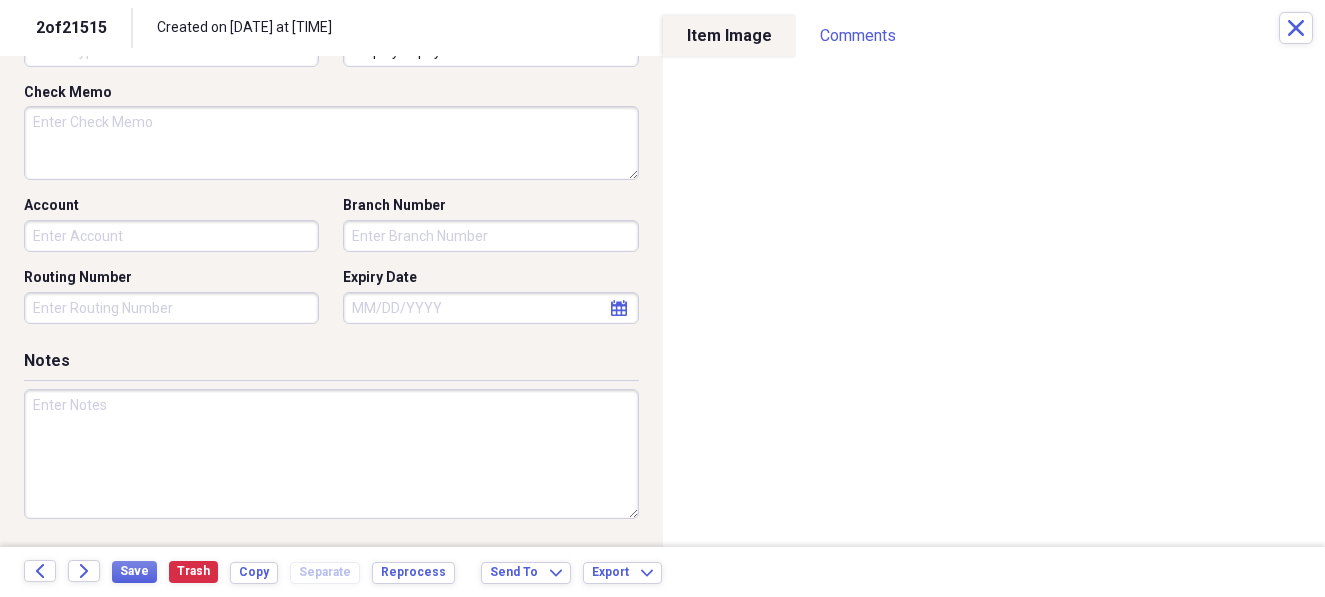 click at bounding box center [331, 454] 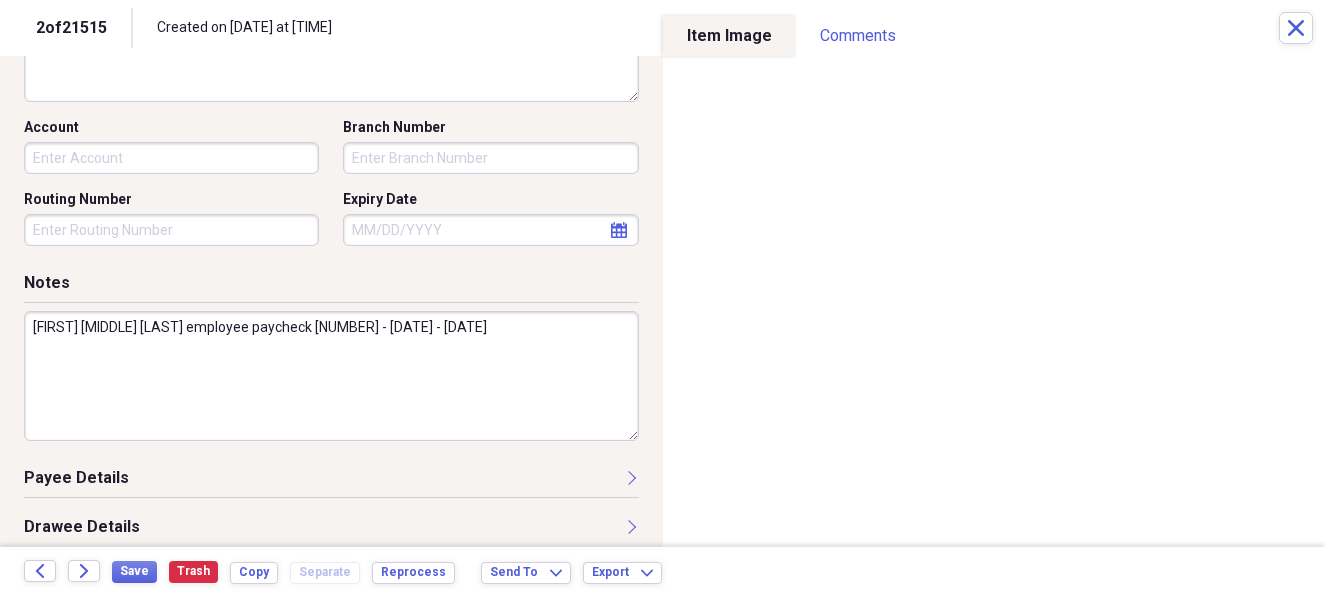 scroll, scrollTop: 444, scrollLeft: 0, axis: vertical 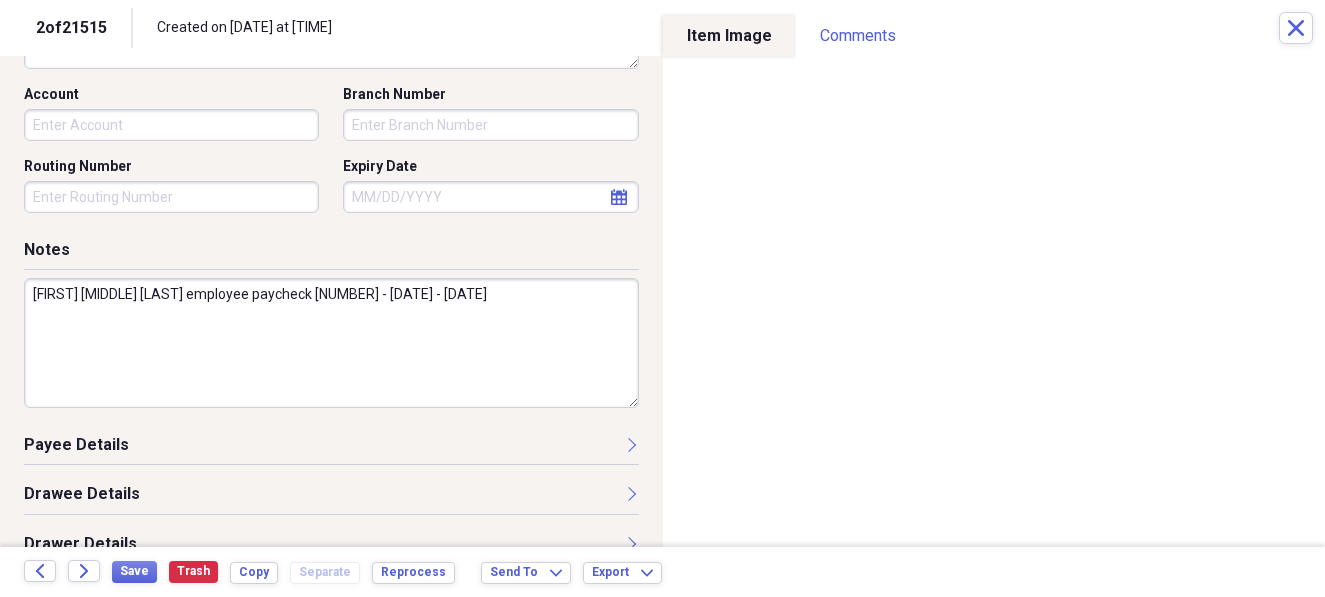 type on "[FIRST] [MIDDLE] [LAST] employee paycheck [NUMBER] - [DATE] - [DATE]" 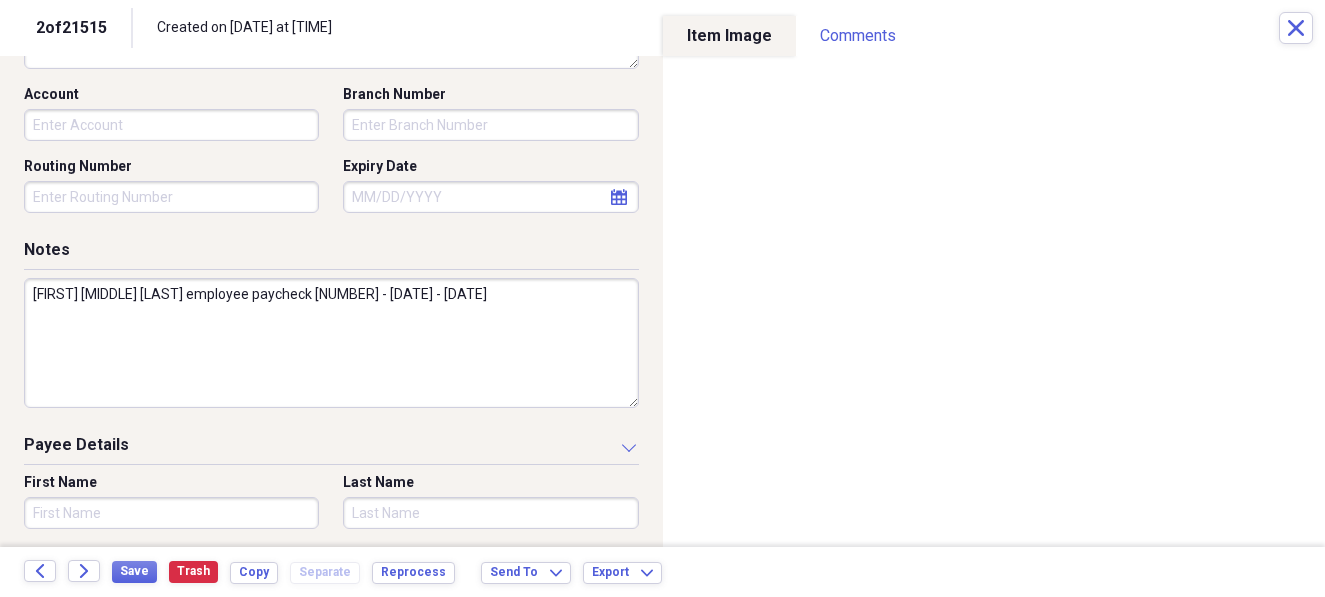 click on "First Name" at bounding box center [171, 513] 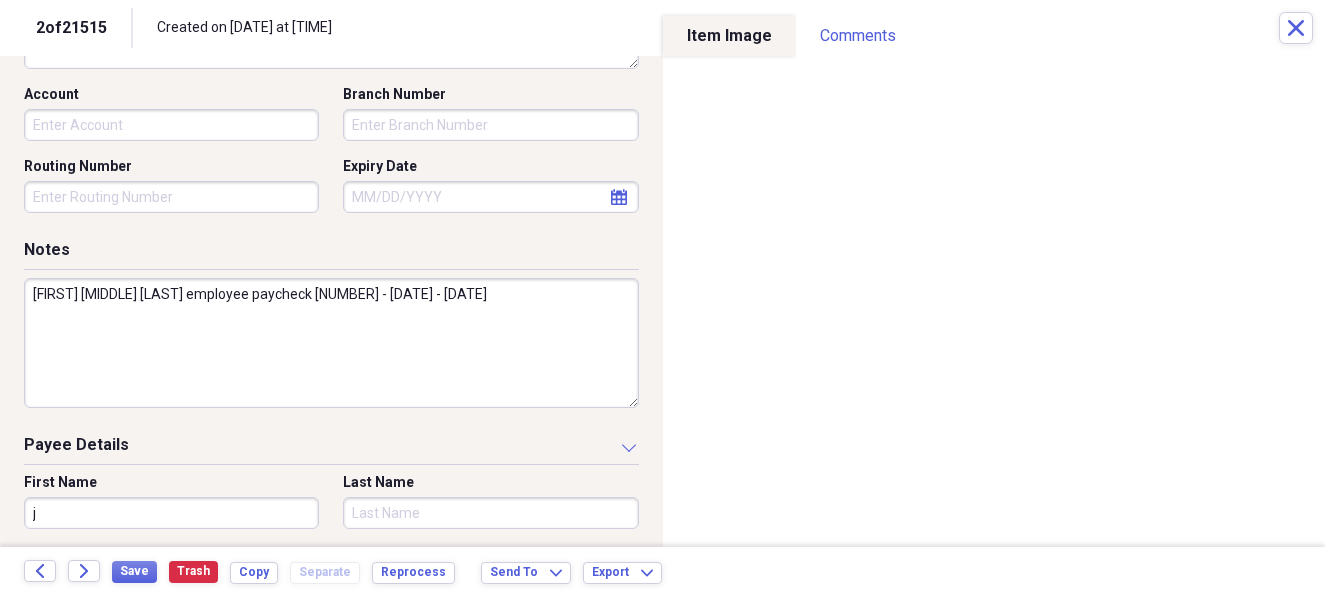 type on "Jeffrey L" 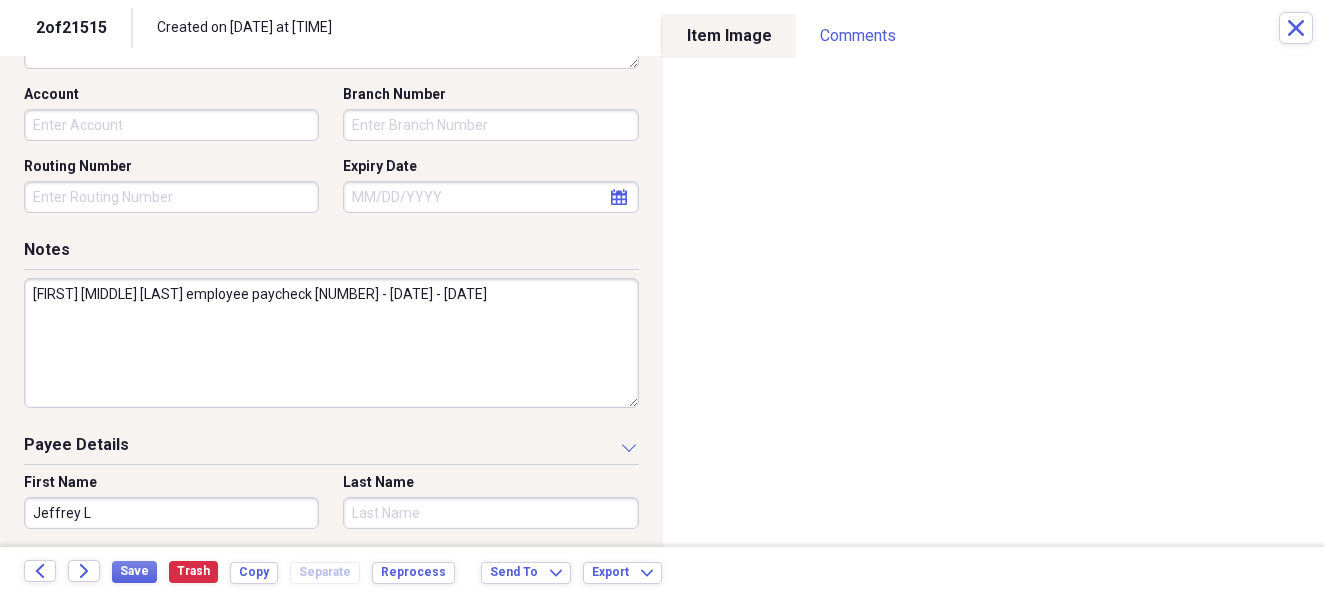 type on "Perkins" 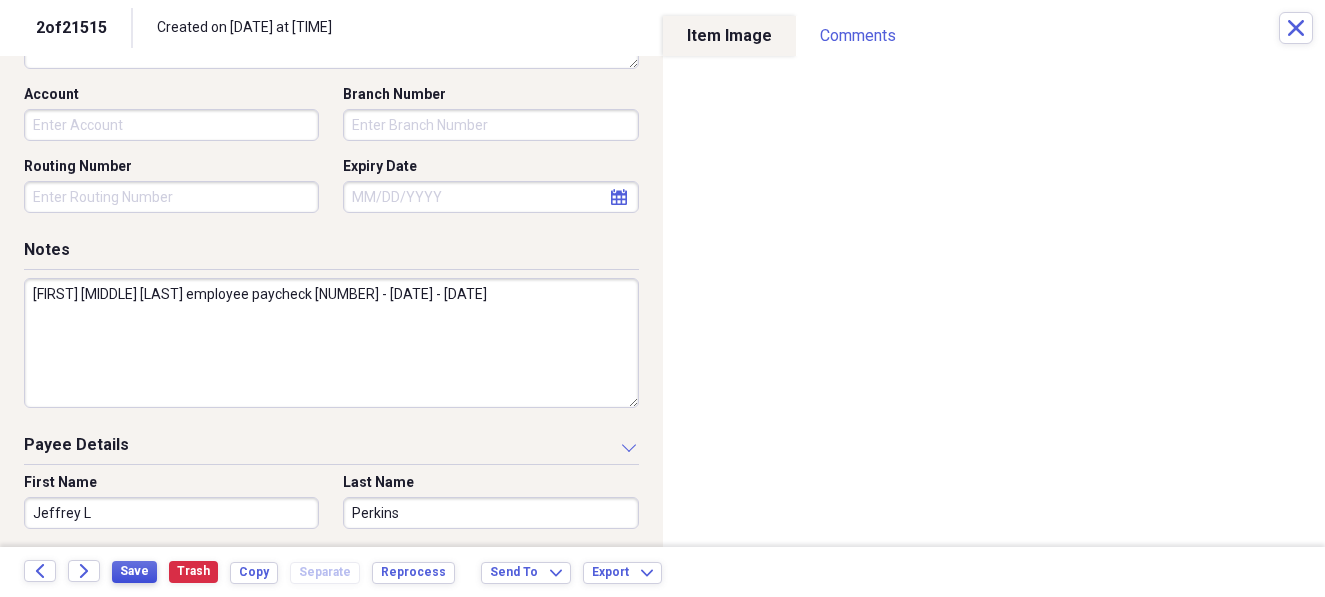click on "Save" at bounding box center [134, 571] 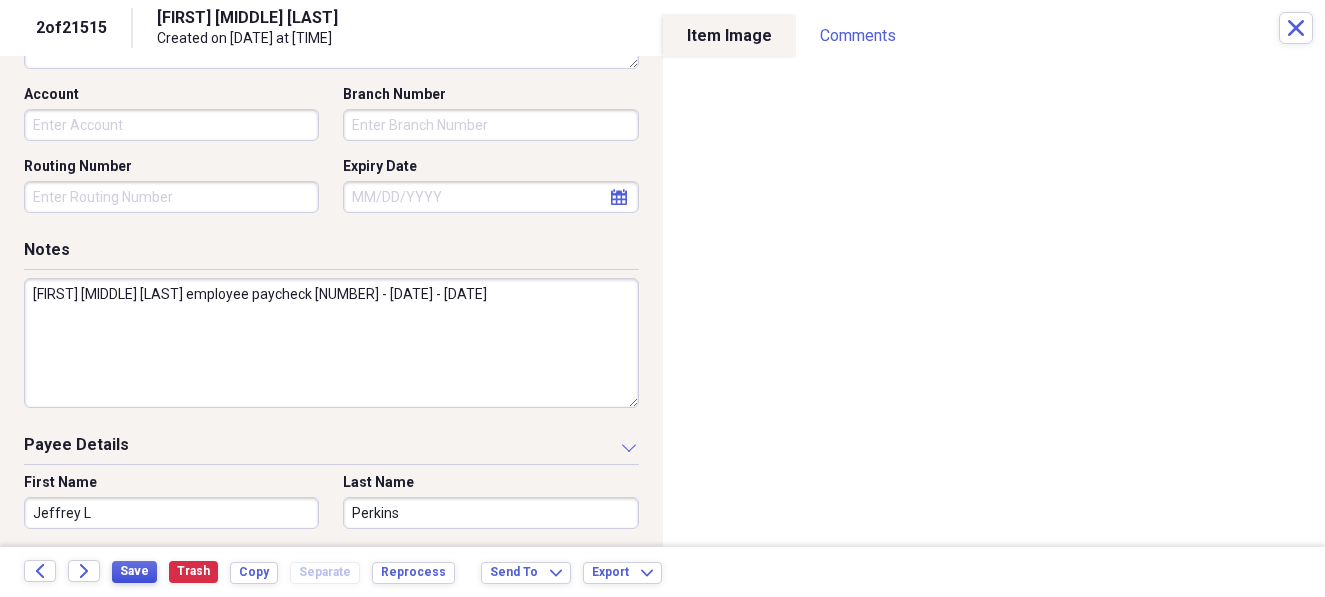 click on "Save" at bounding box center (134, 571) 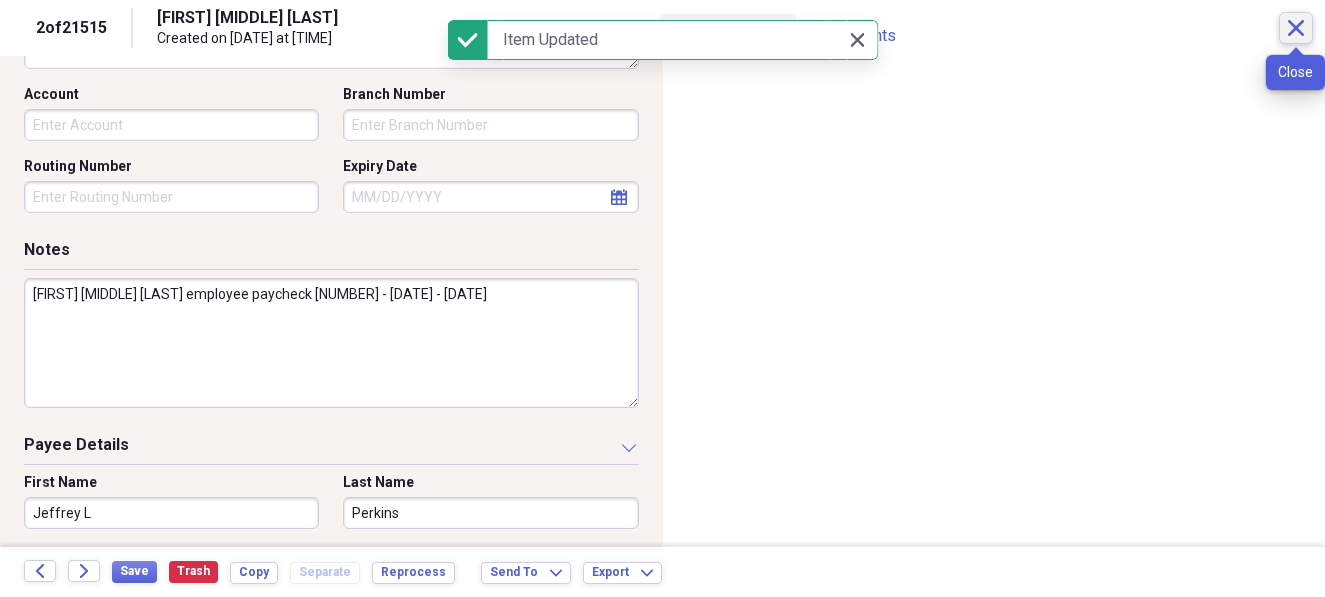 click on "Close" at bounding box center (1296, 28) 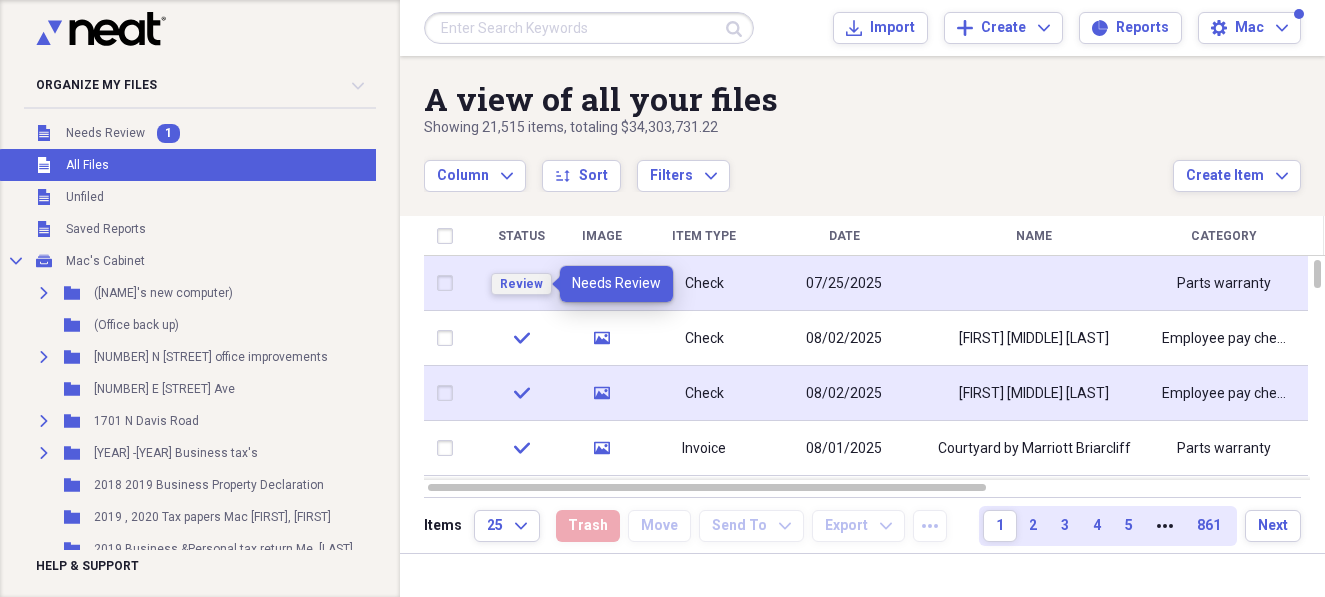 click on "Review" at bounding box center [521, 284] 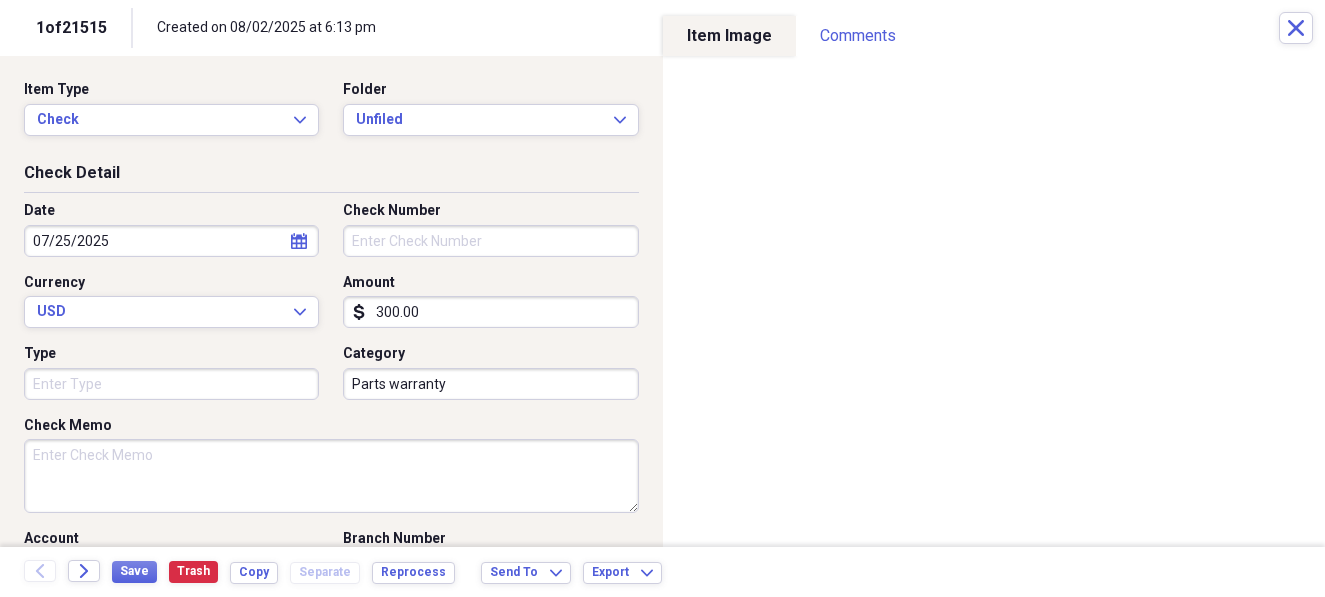 drag, startPoint x: 518, startPoint y: 263, endPoint x: 527, endPoint y: 174, distance: 89.453896 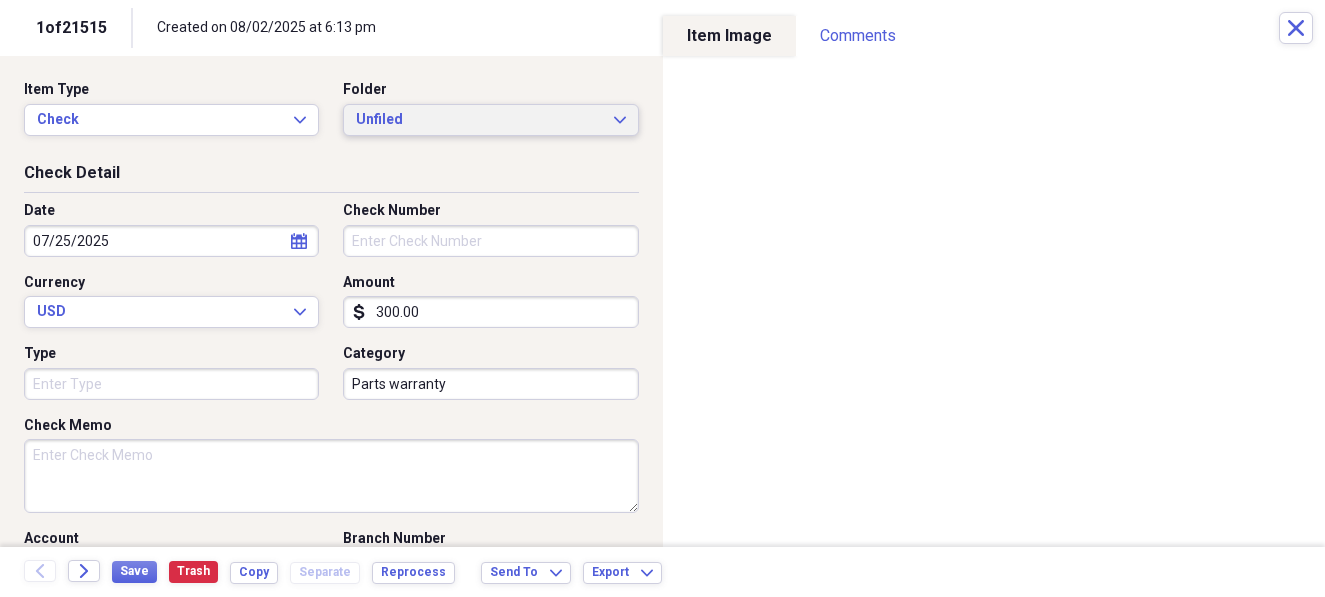 click on "Expand" 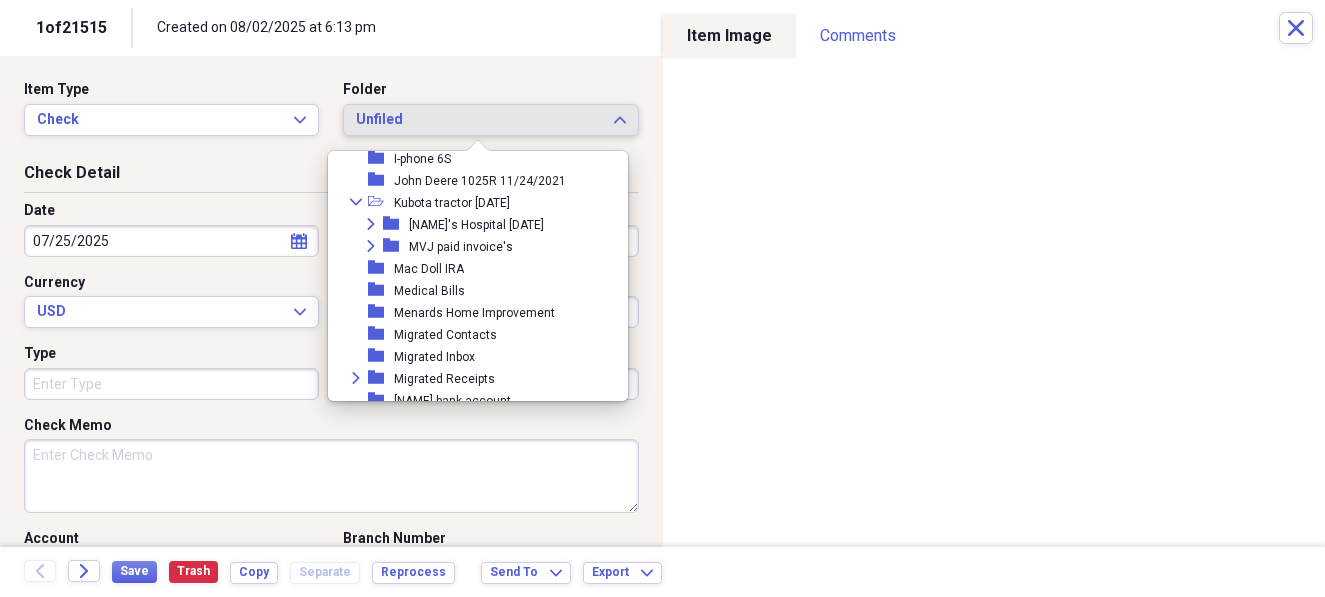 scroll, scrollTop: 2333, scrollLeft: 0, axis: vertical 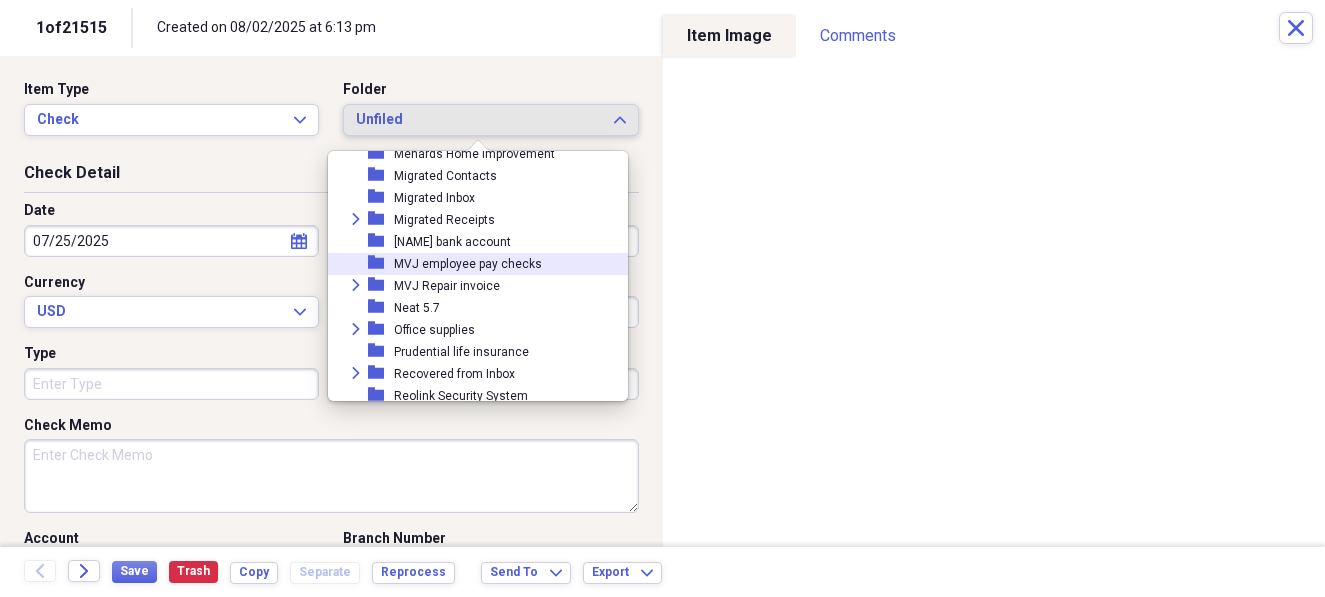 click on "MVJ employee pay checks" at bounding box center [468, 264] 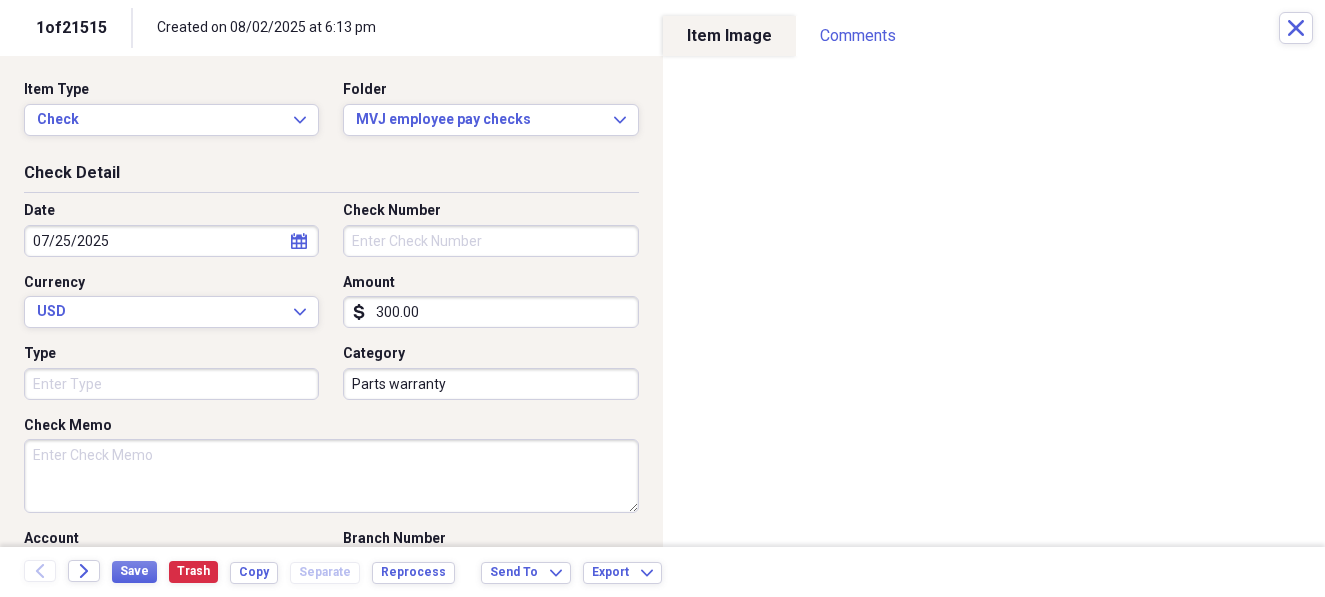 select on "6" 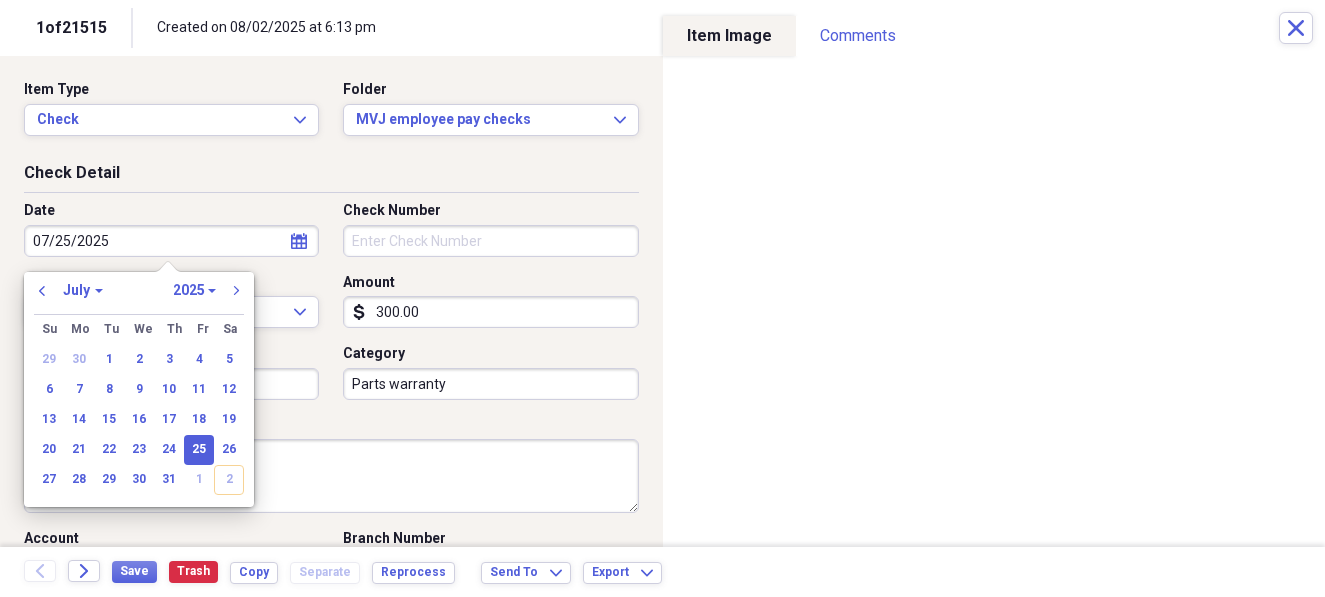click on "07/25/2025" at bounding box center [171, 241] 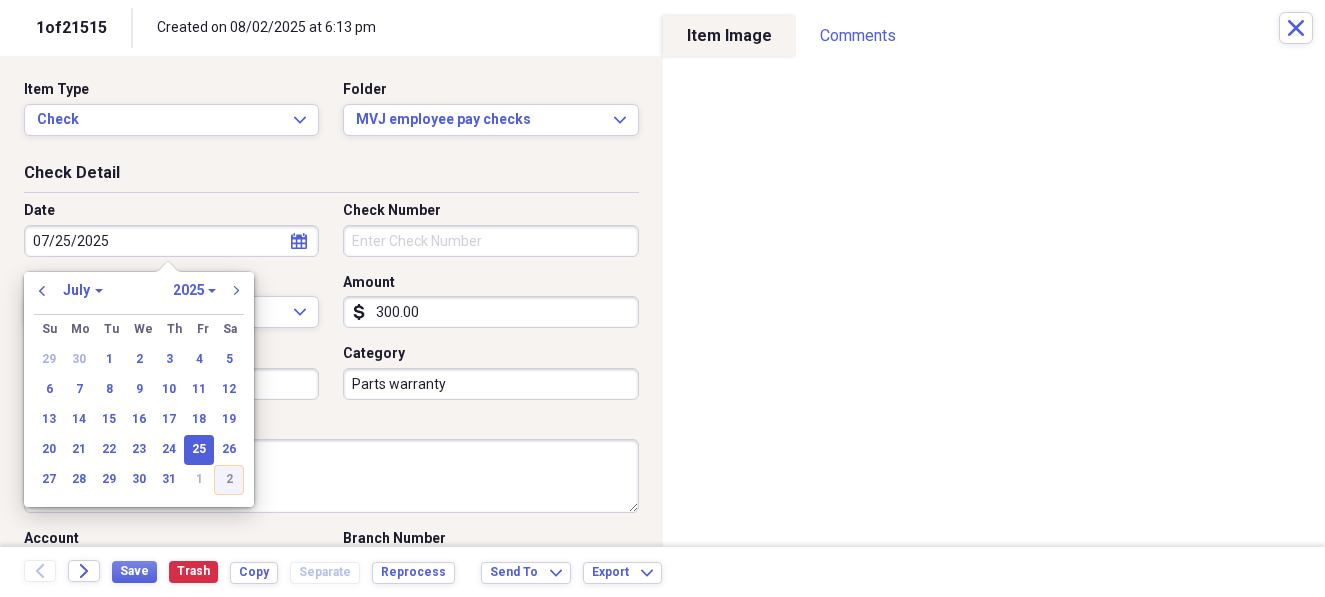 click on "2" at bounding box center (229, 480) 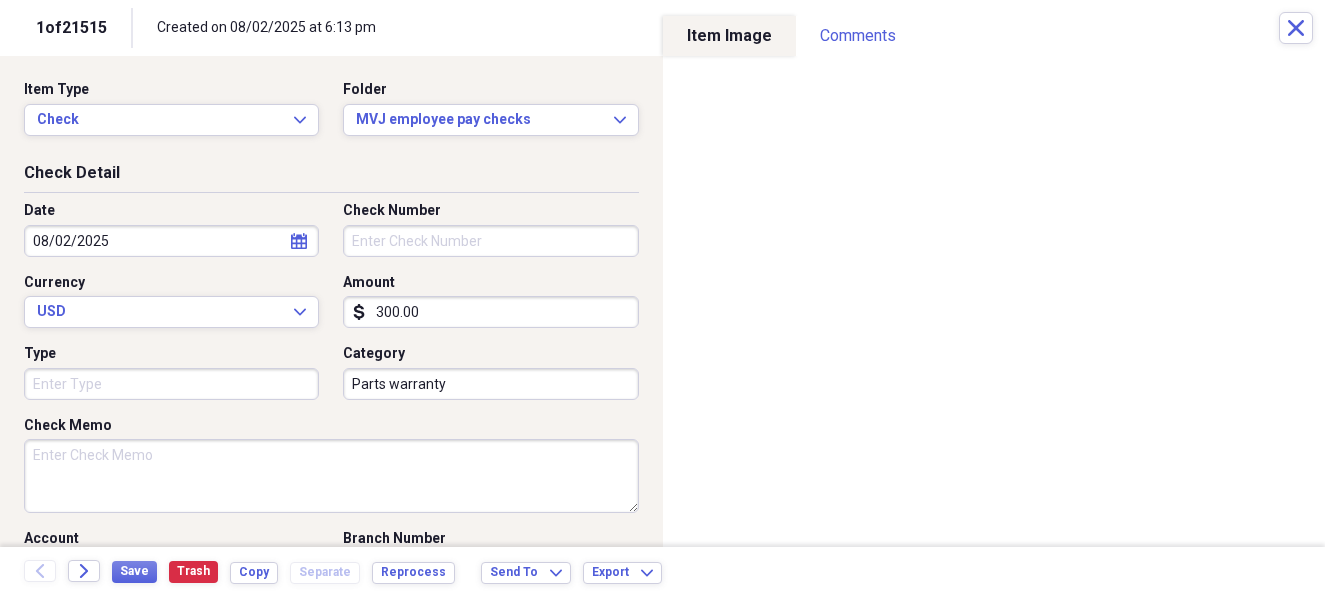 click on "Check Number" at bounding box center (490, 241) 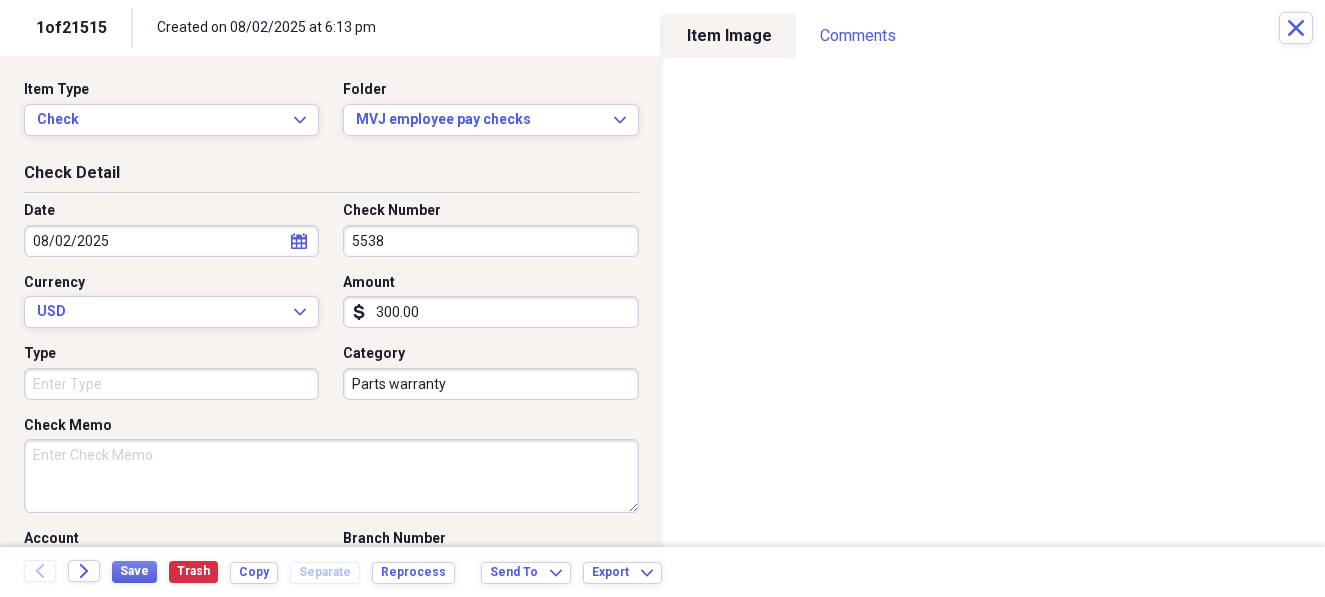 type on "5538" 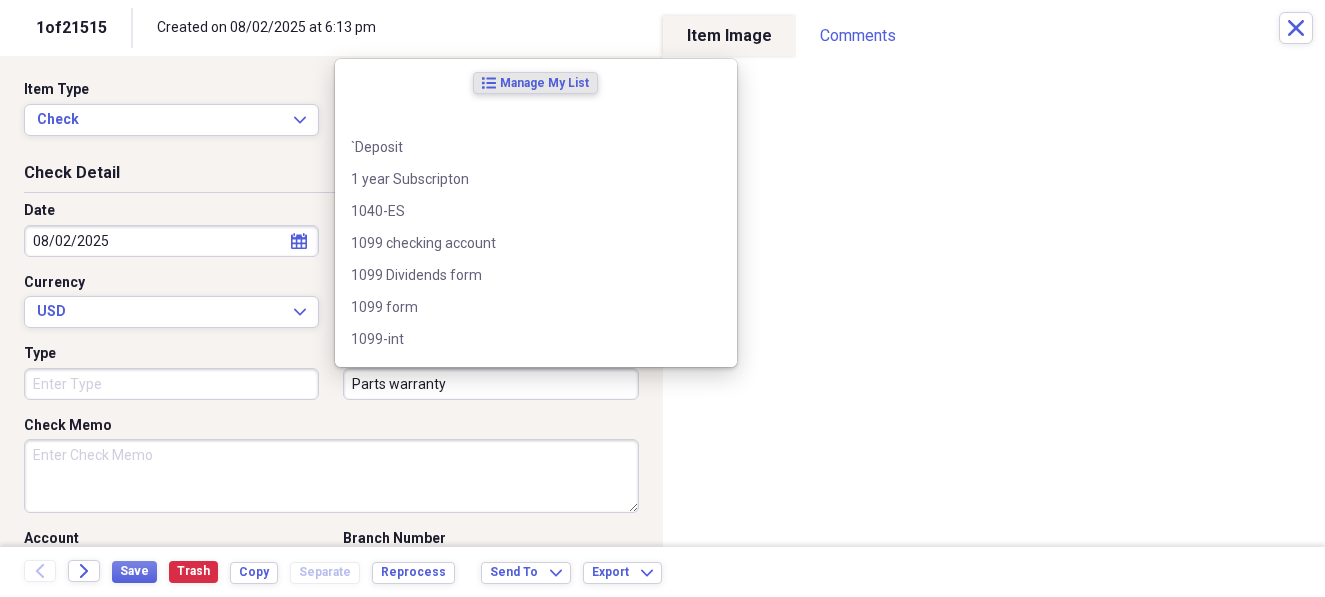 click on "Parts warranty" at bounding box center [490, 384] 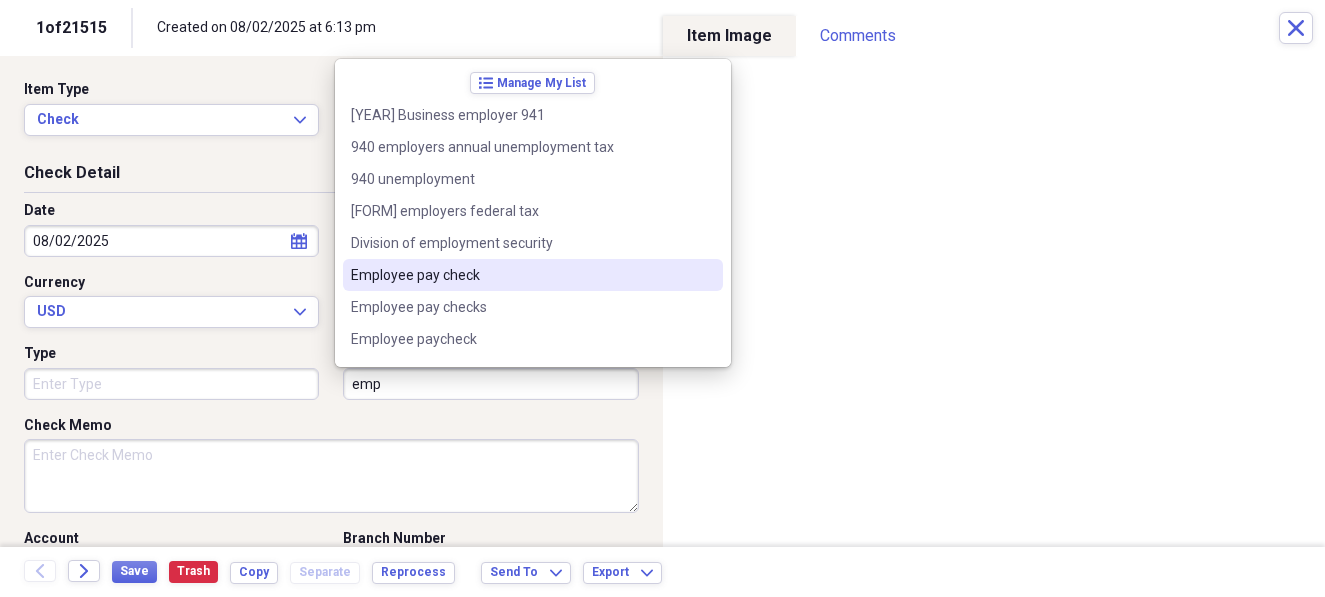 click on "Employee pay check" at bounding box center [533, 275] 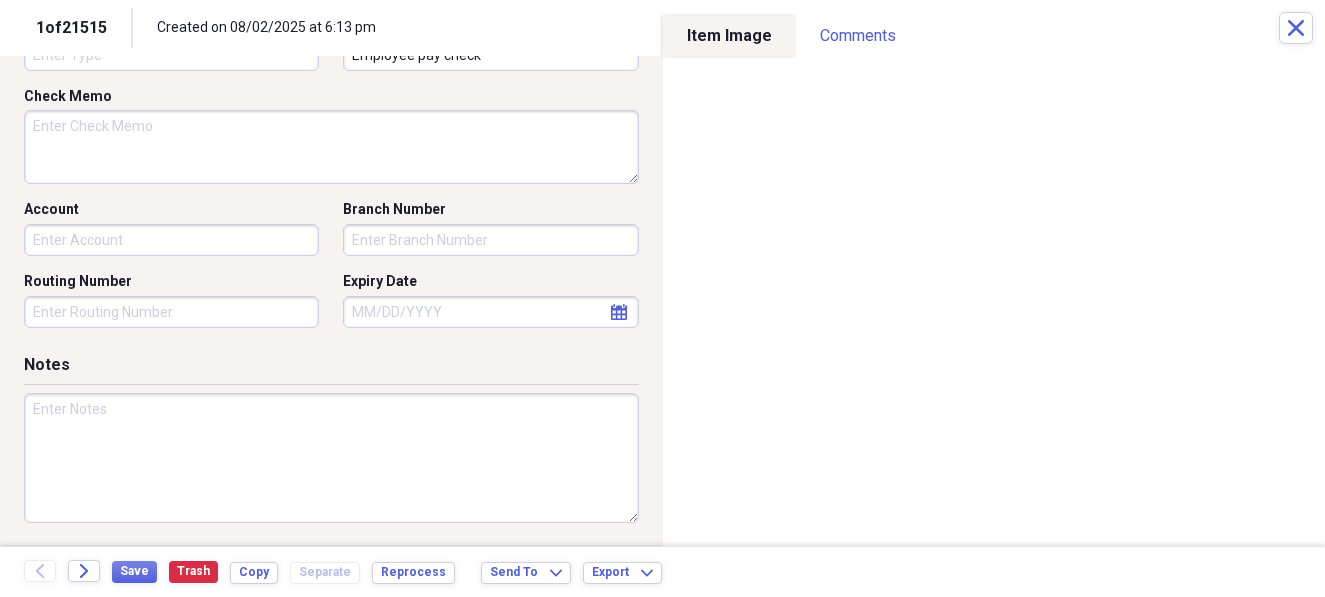 scroll, scrollTop: 333, scrollLeft: 0, axis: vertical 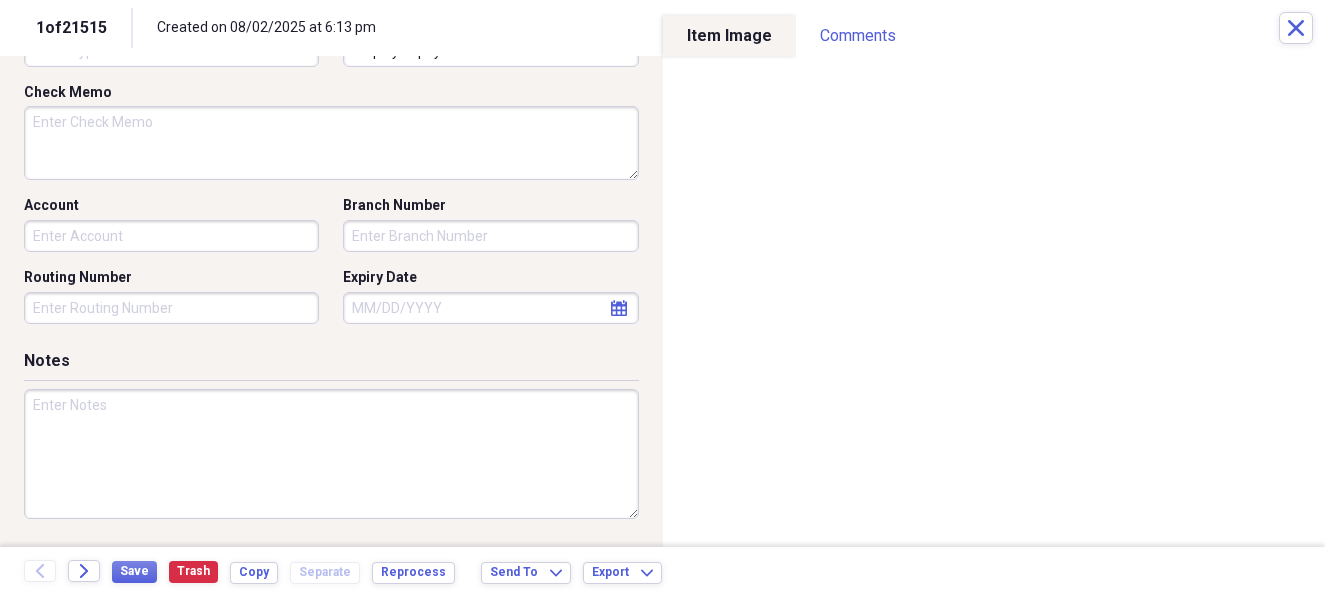 click at bounding box center (331, 454) 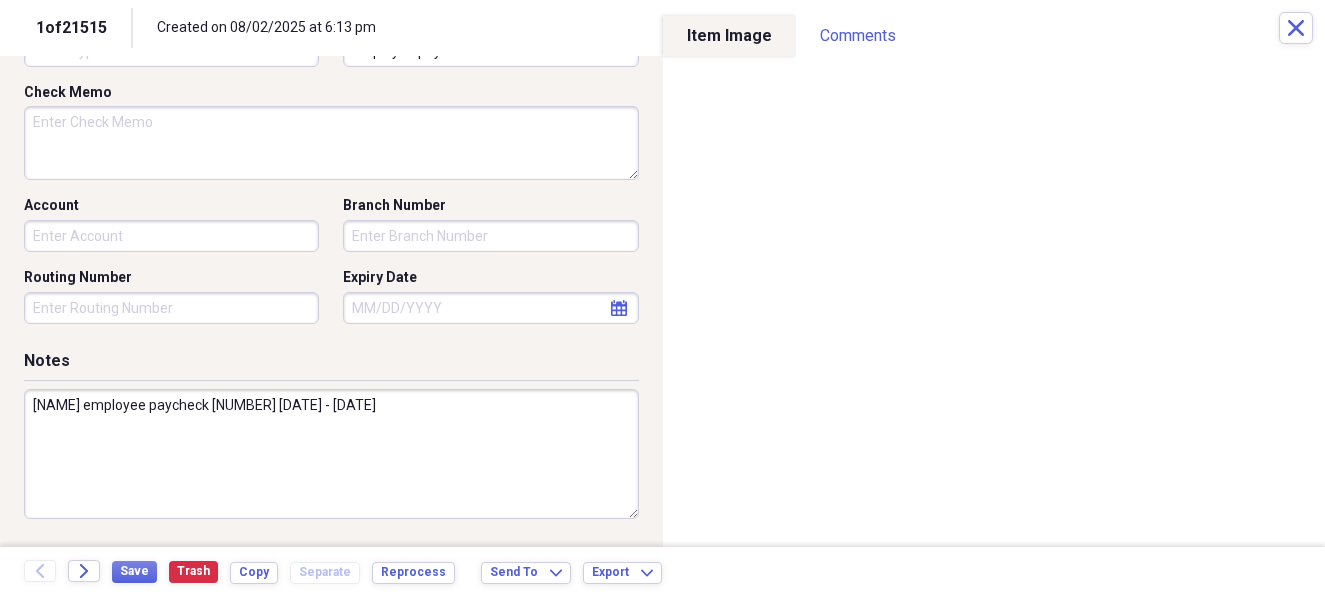 scroll, scrollTop: 444, scrollLeft: 0, axis: vertical 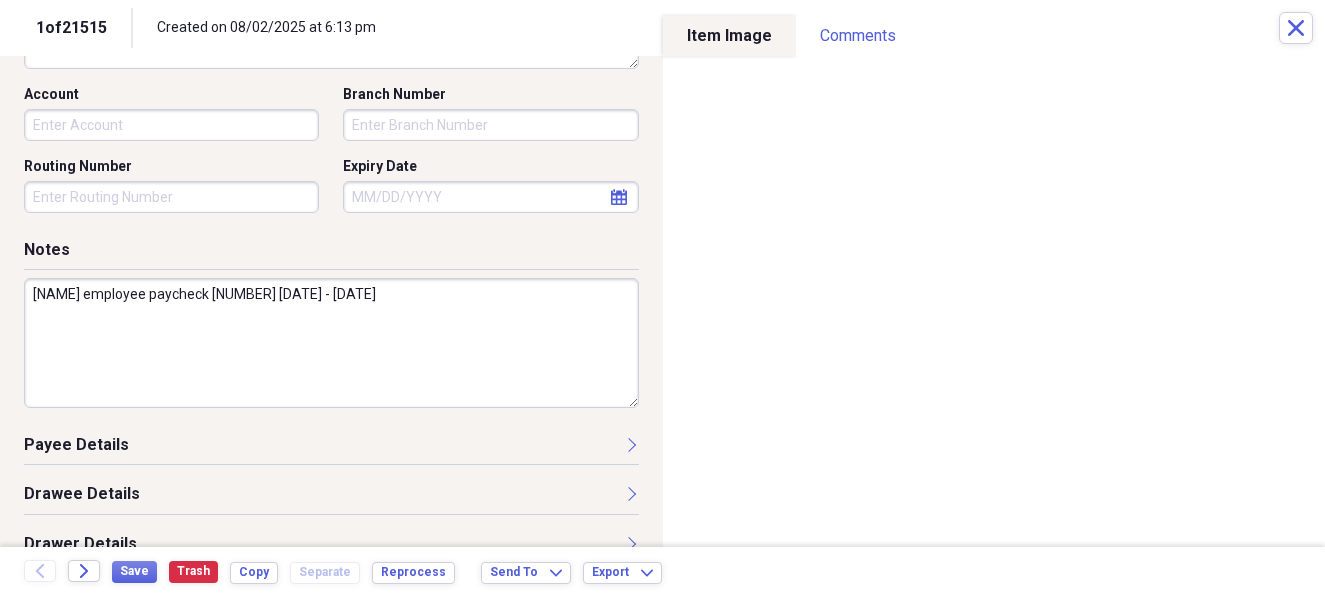 type on "[NAME] employee paycheck [NUMBER] [DATE] - [DATE]" 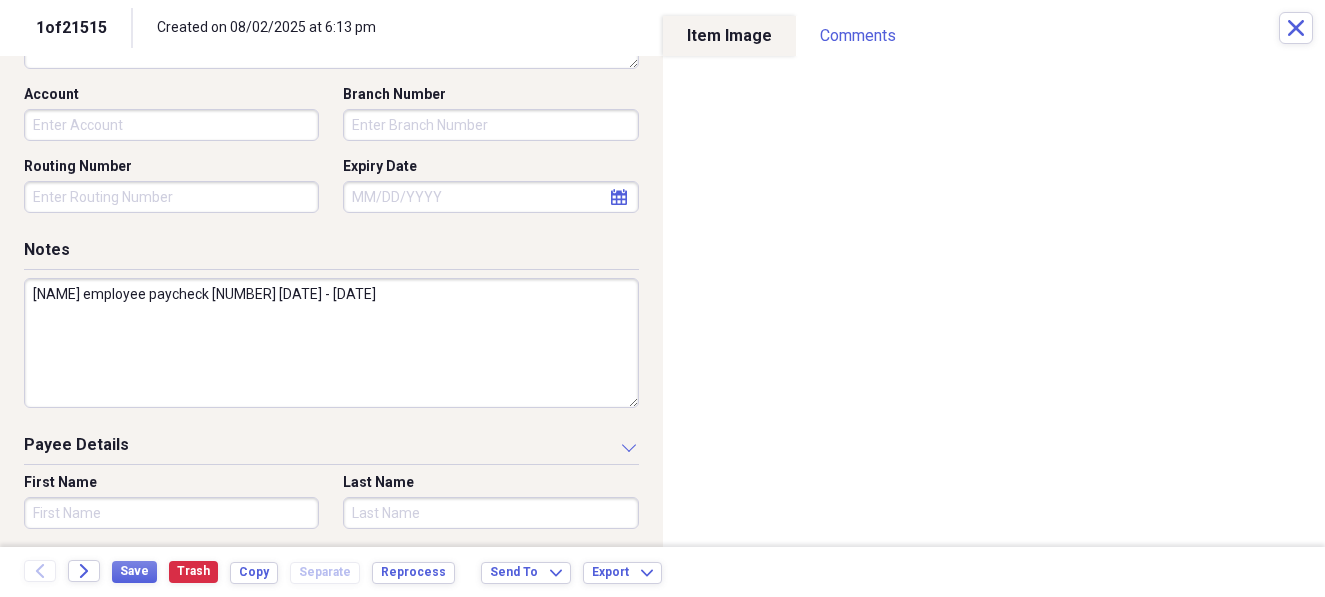 click on "First Name" at bounding box center [171, 513] 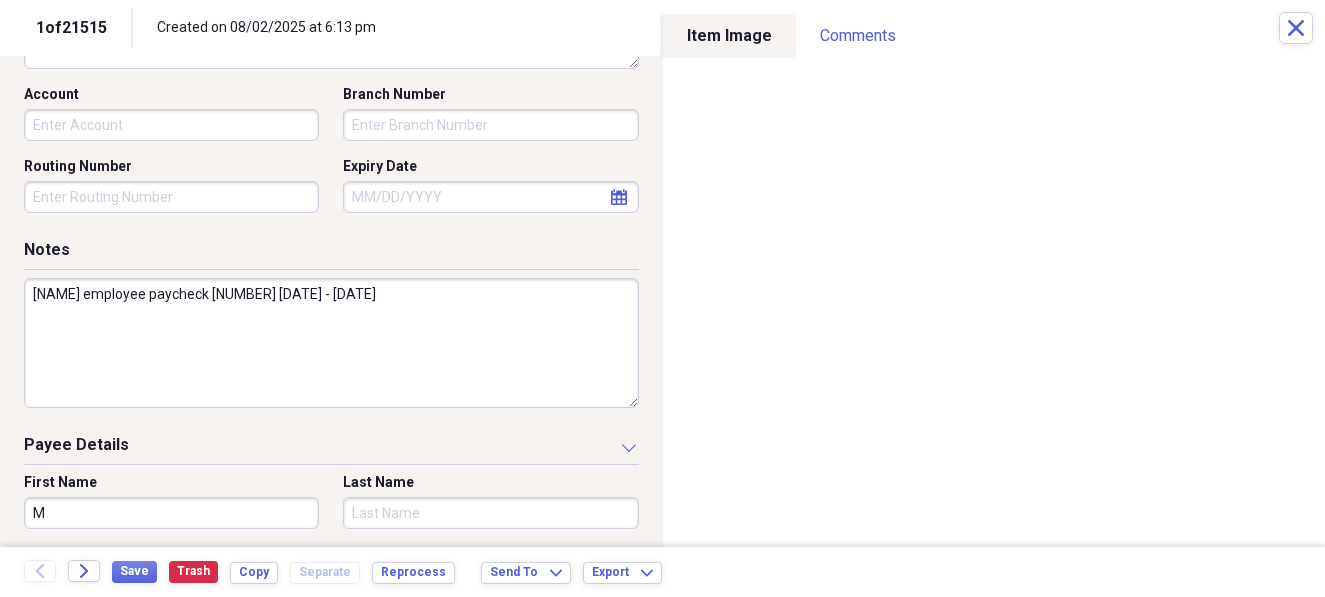 type on "ML" 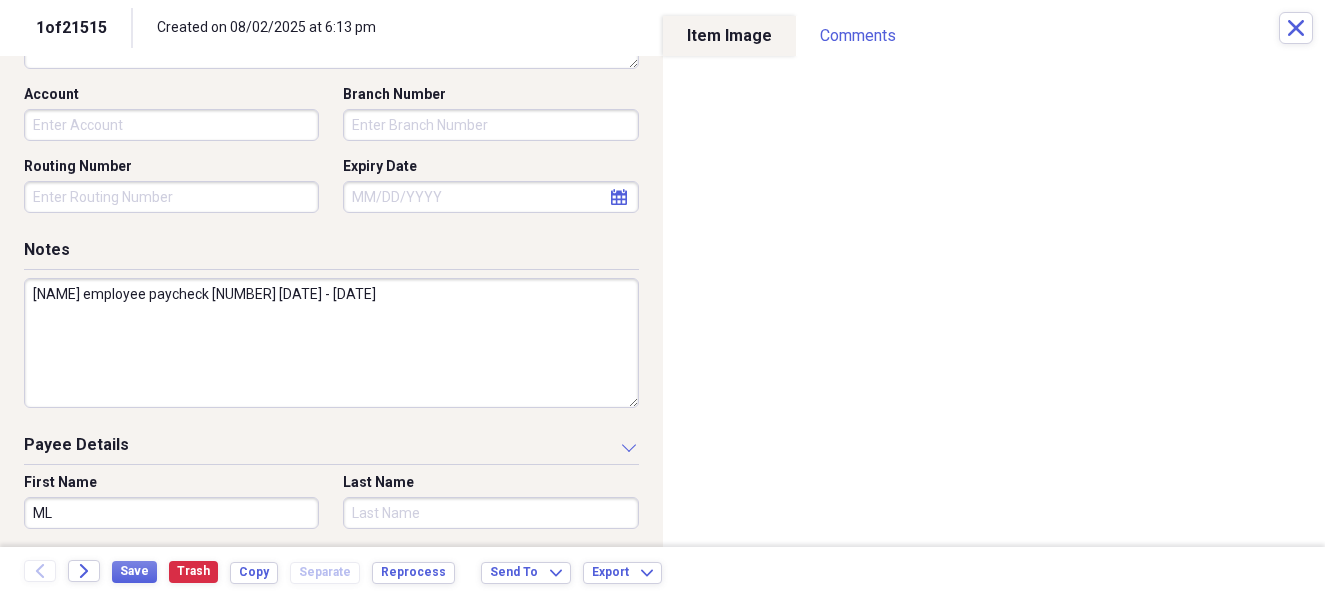 type on "Perkins" 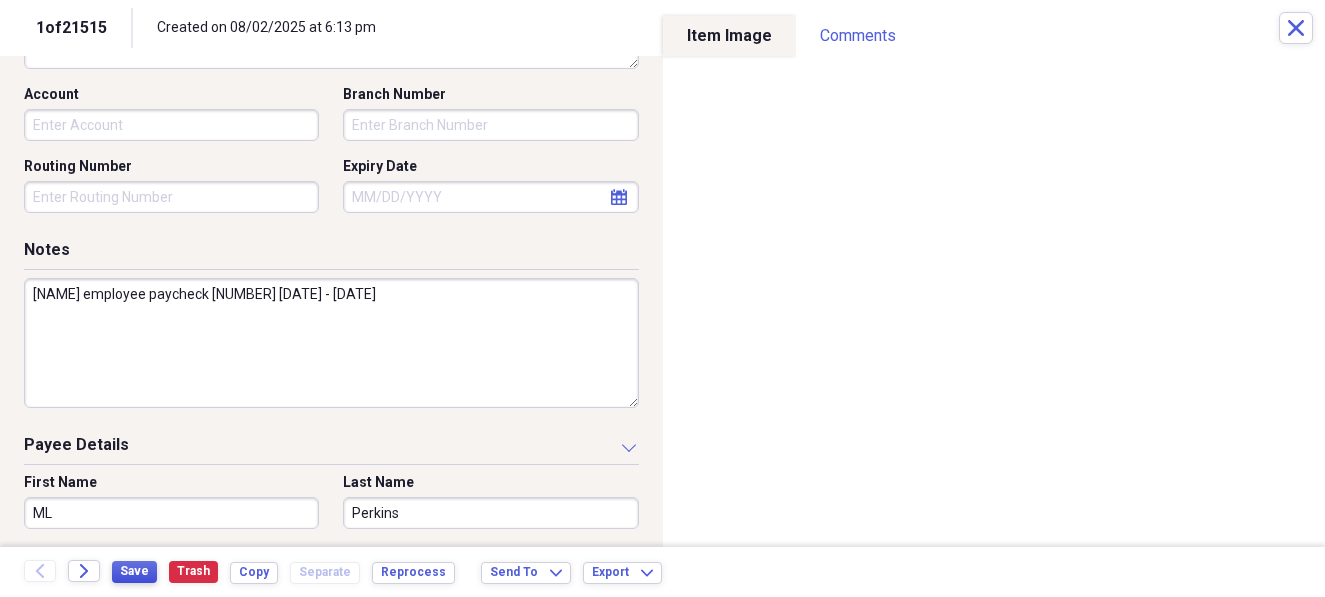 click on "Save" at bounding box center [134, 571] 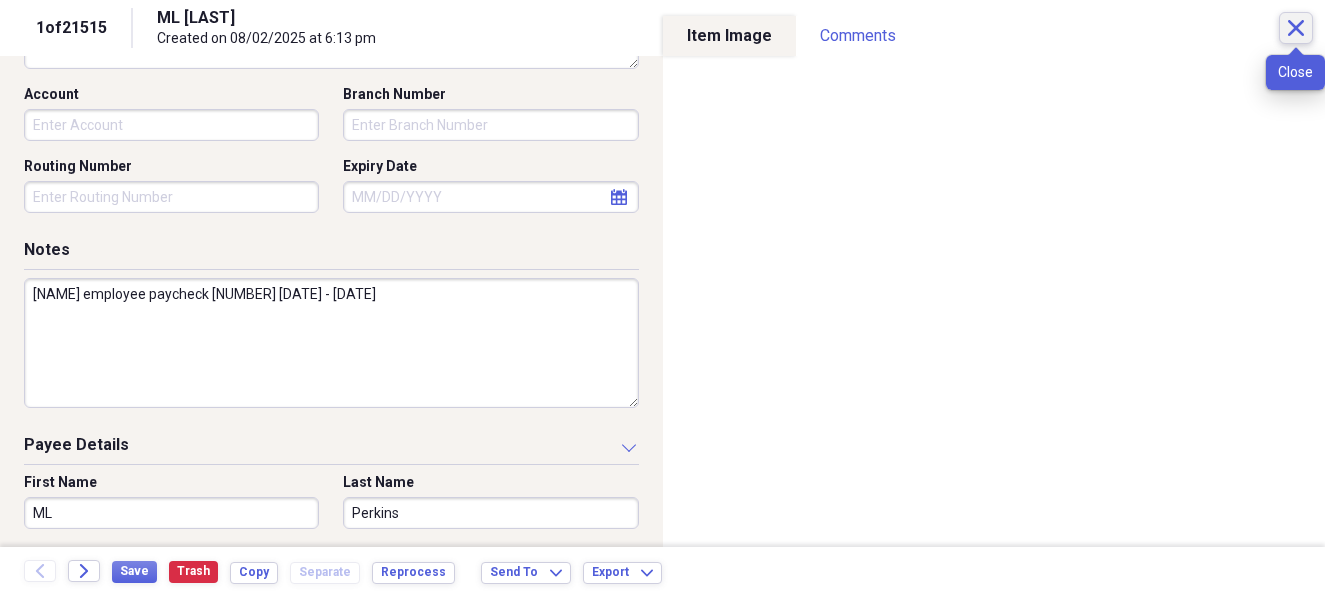 click on "Close" 